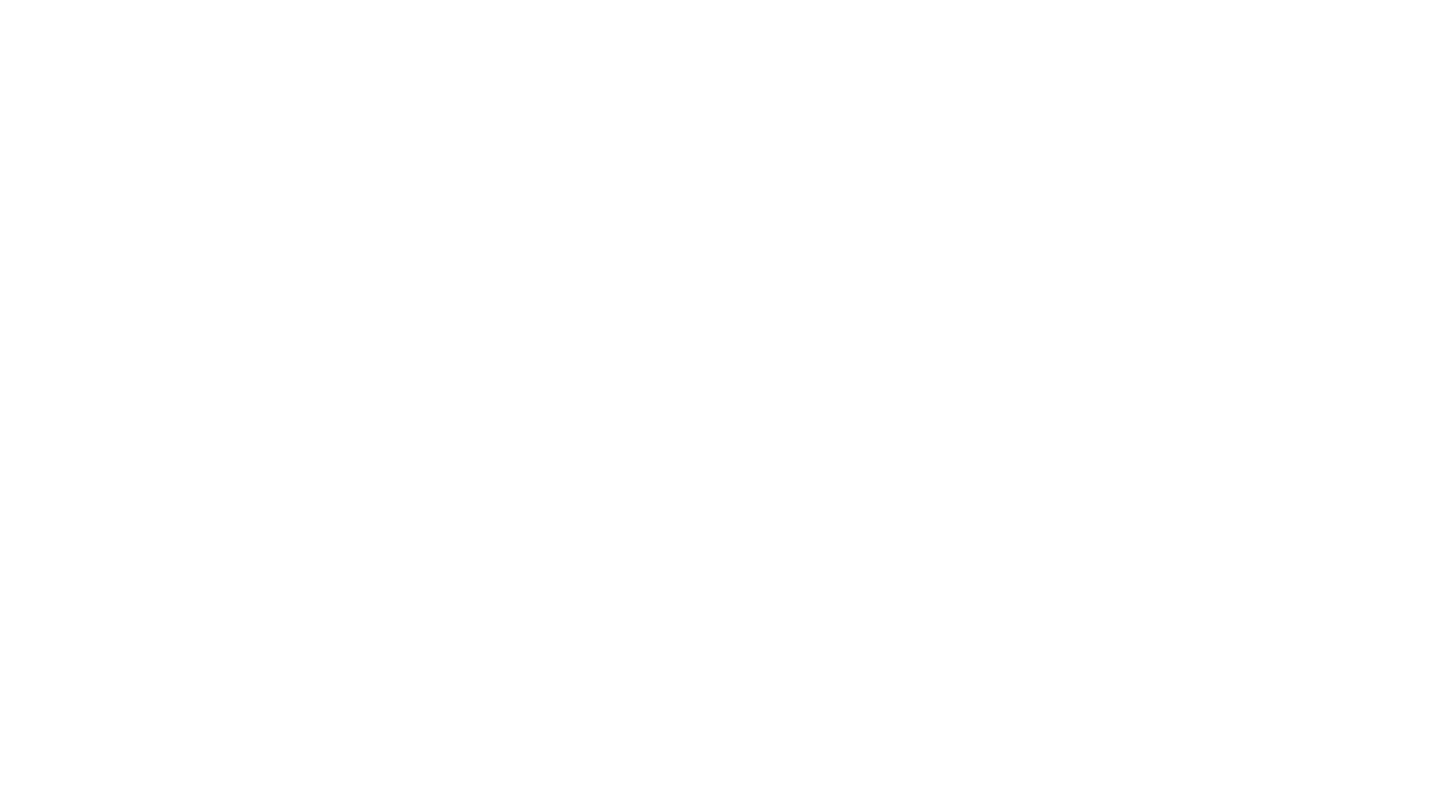 scroll, scrollTop: 0, scrollLeft: 0, axis: both 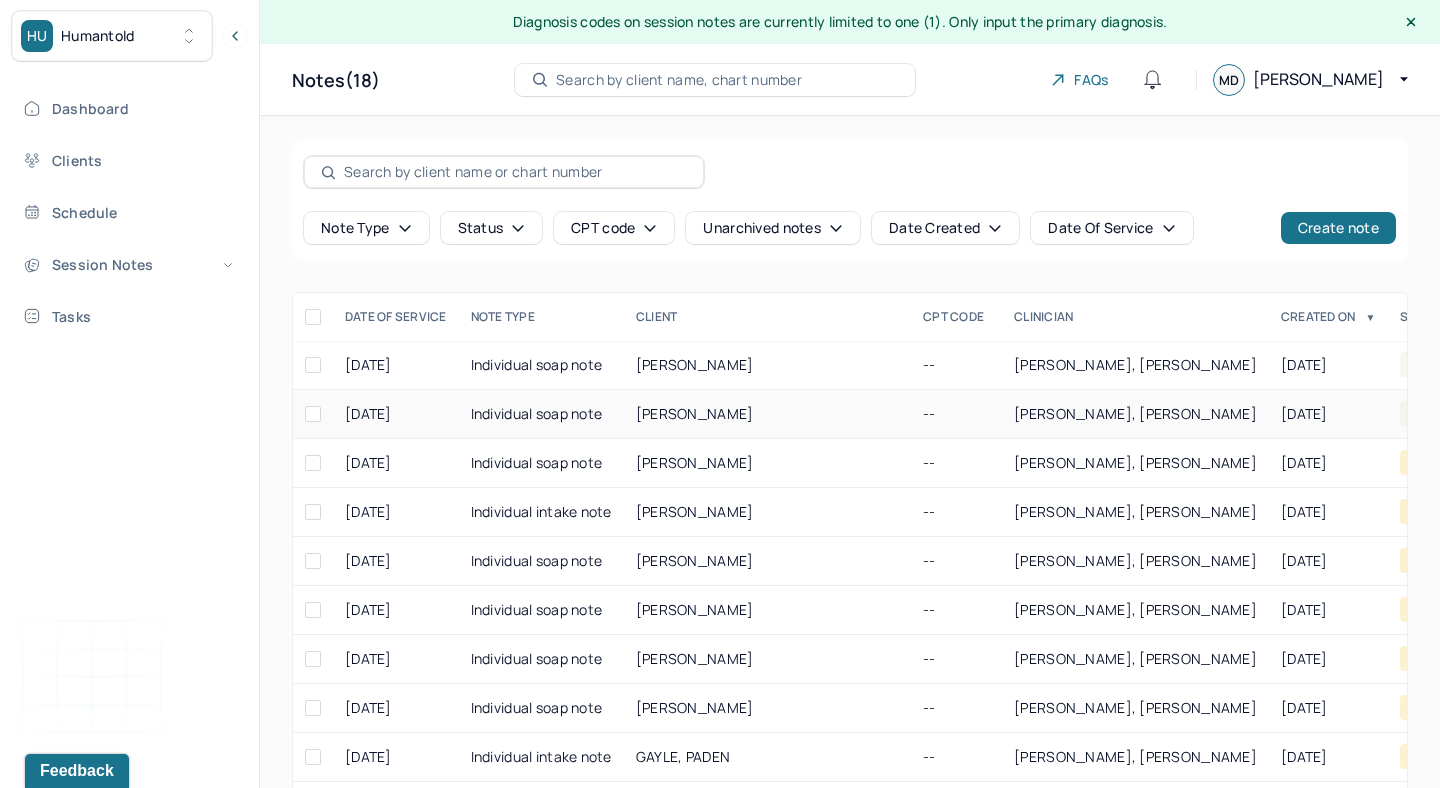 click on "[PERSON_NAME]" at bounding box center (695, 413) 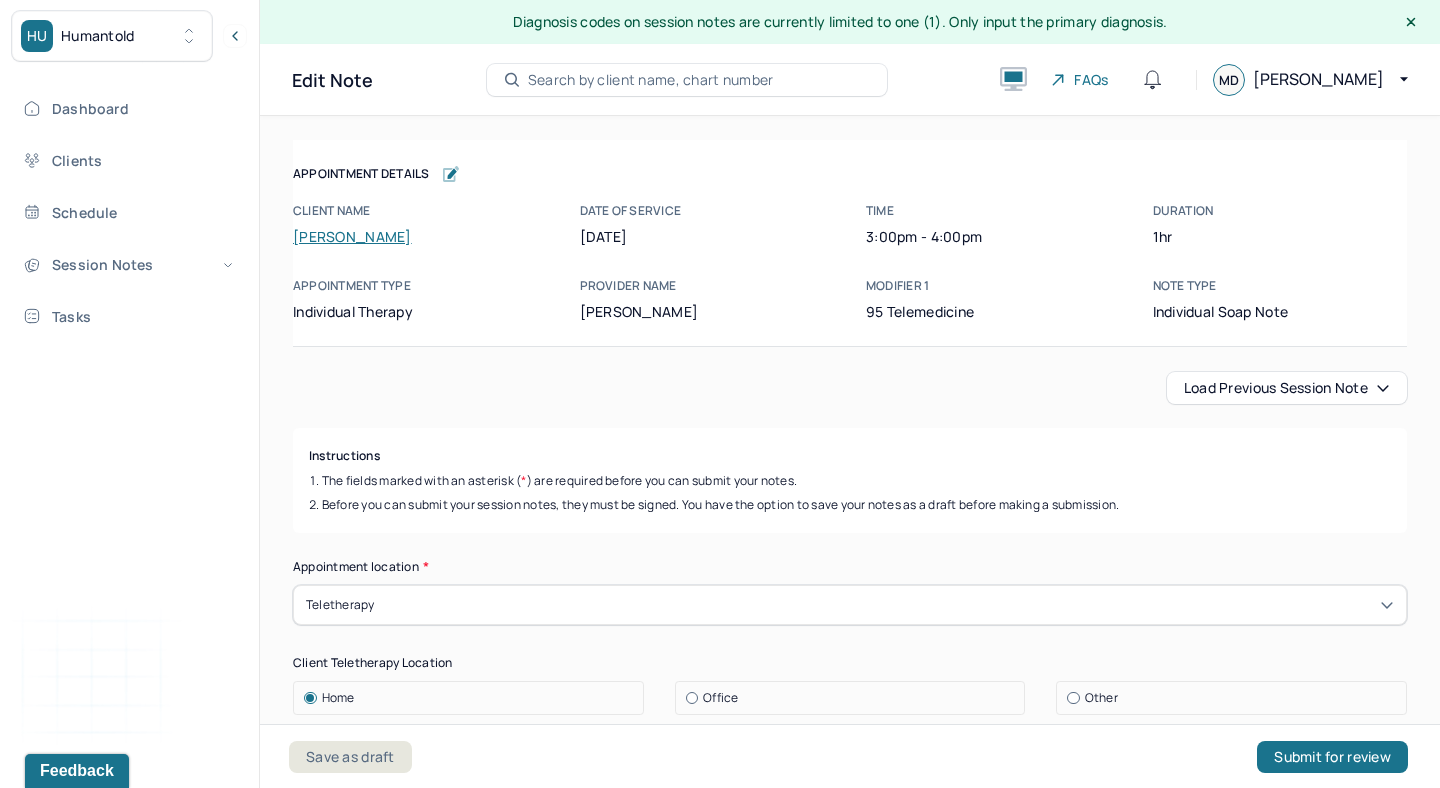 click on "Load previous session note" at bounding box center (1287, 388) 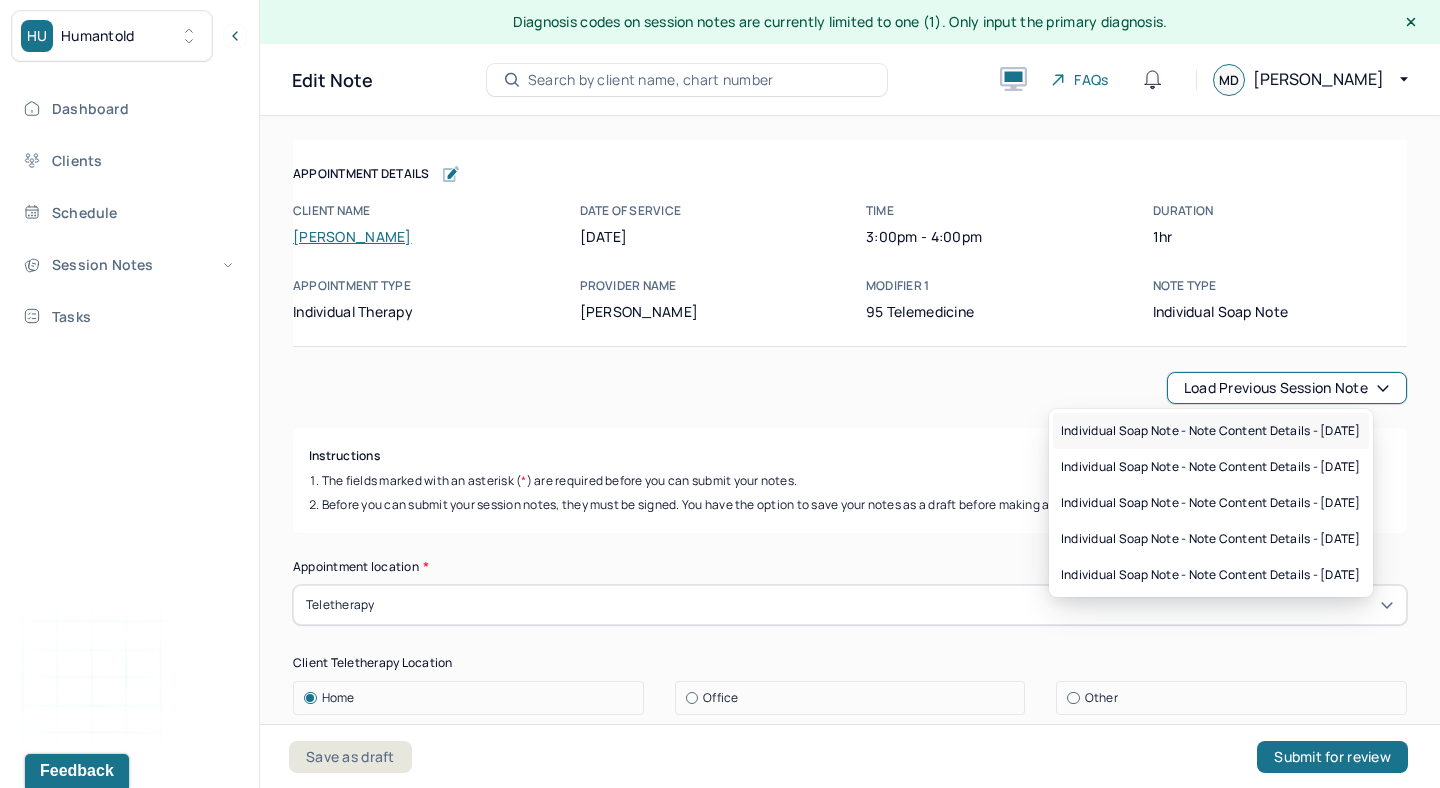 click on "Individual soap note   - Note content Details -   [DATE]" at bounding box center (1211, 431) 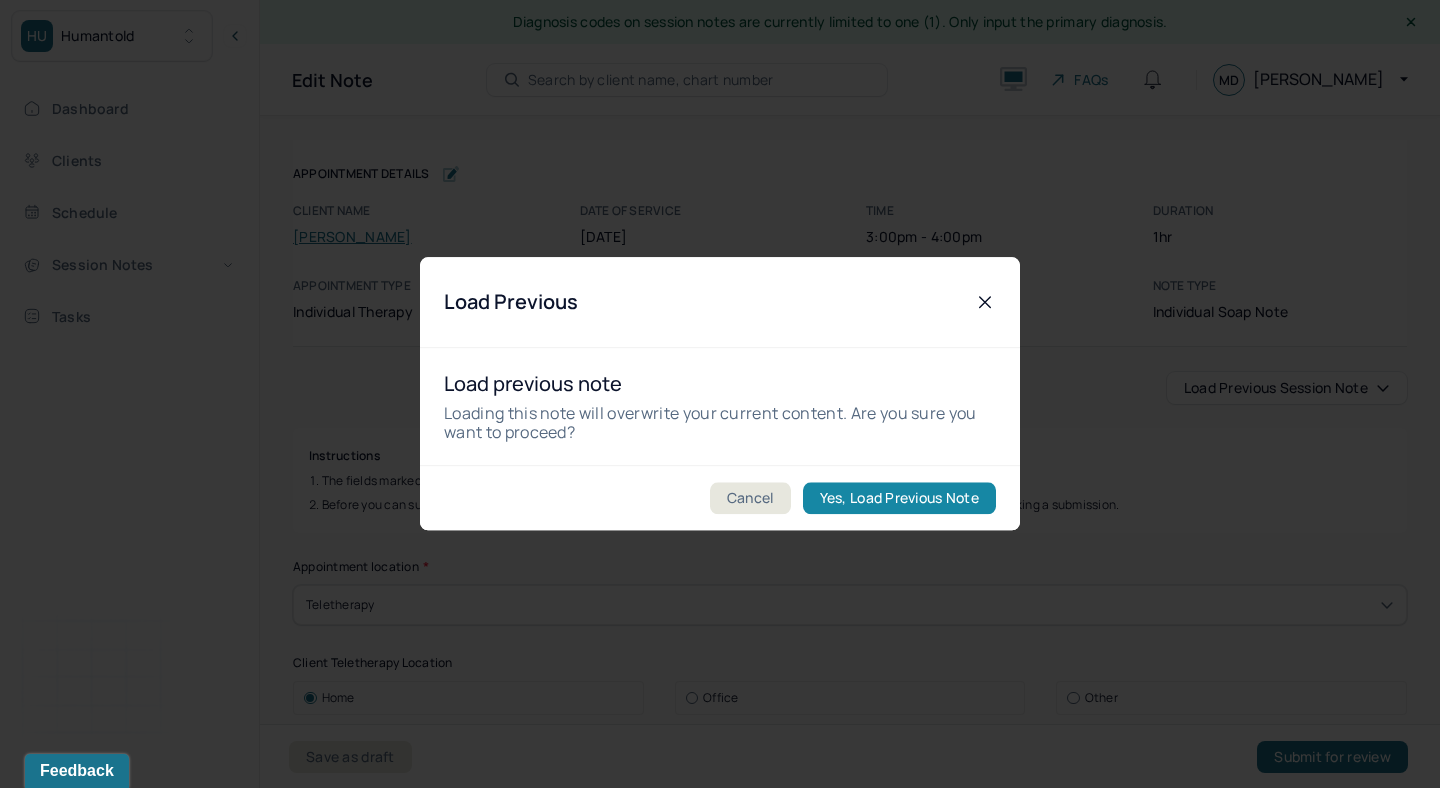 click on "Yes, Load Previous Note" at bounding box center (899, 499) 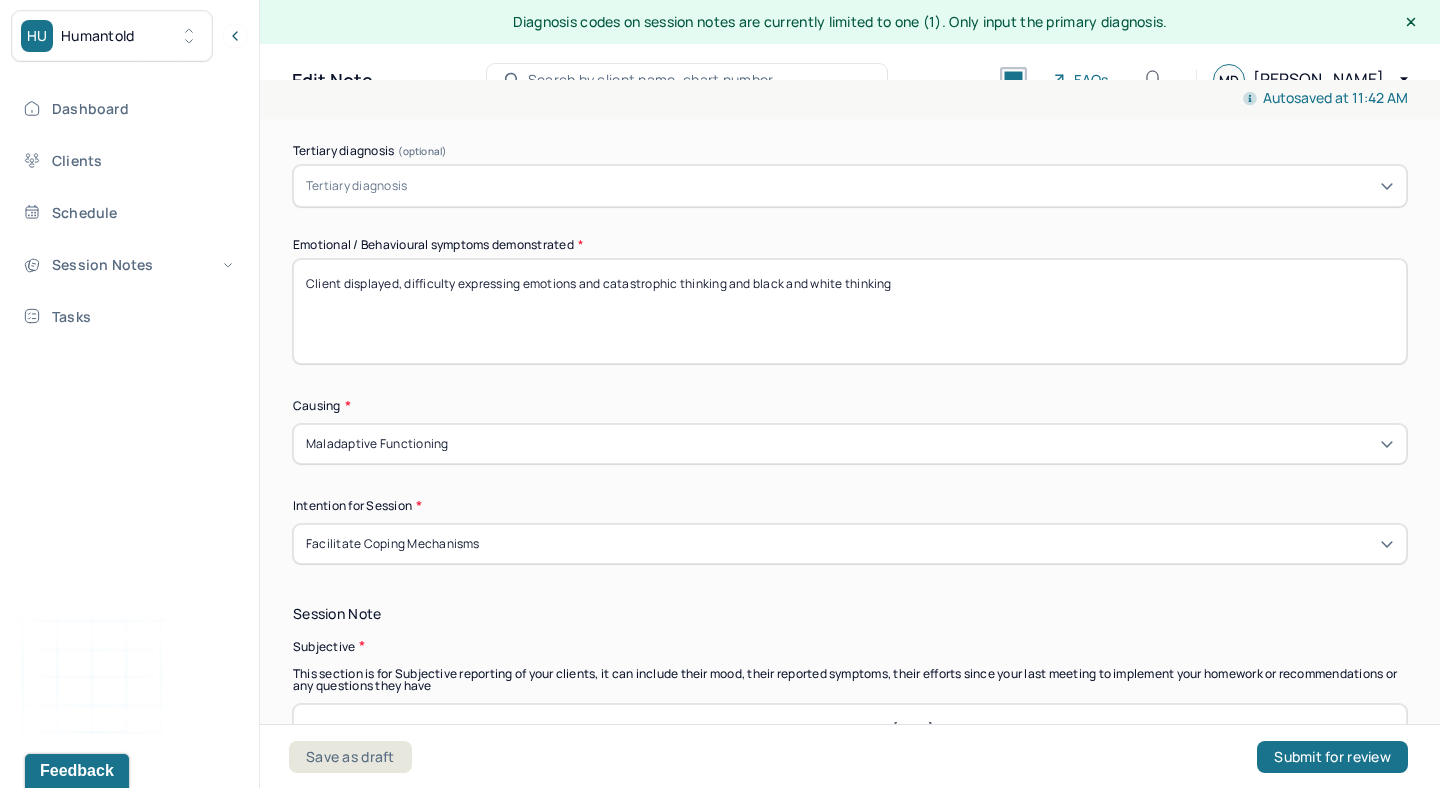 scroll, scrollTop: 984, scrollLeft: 0, axis: vertical 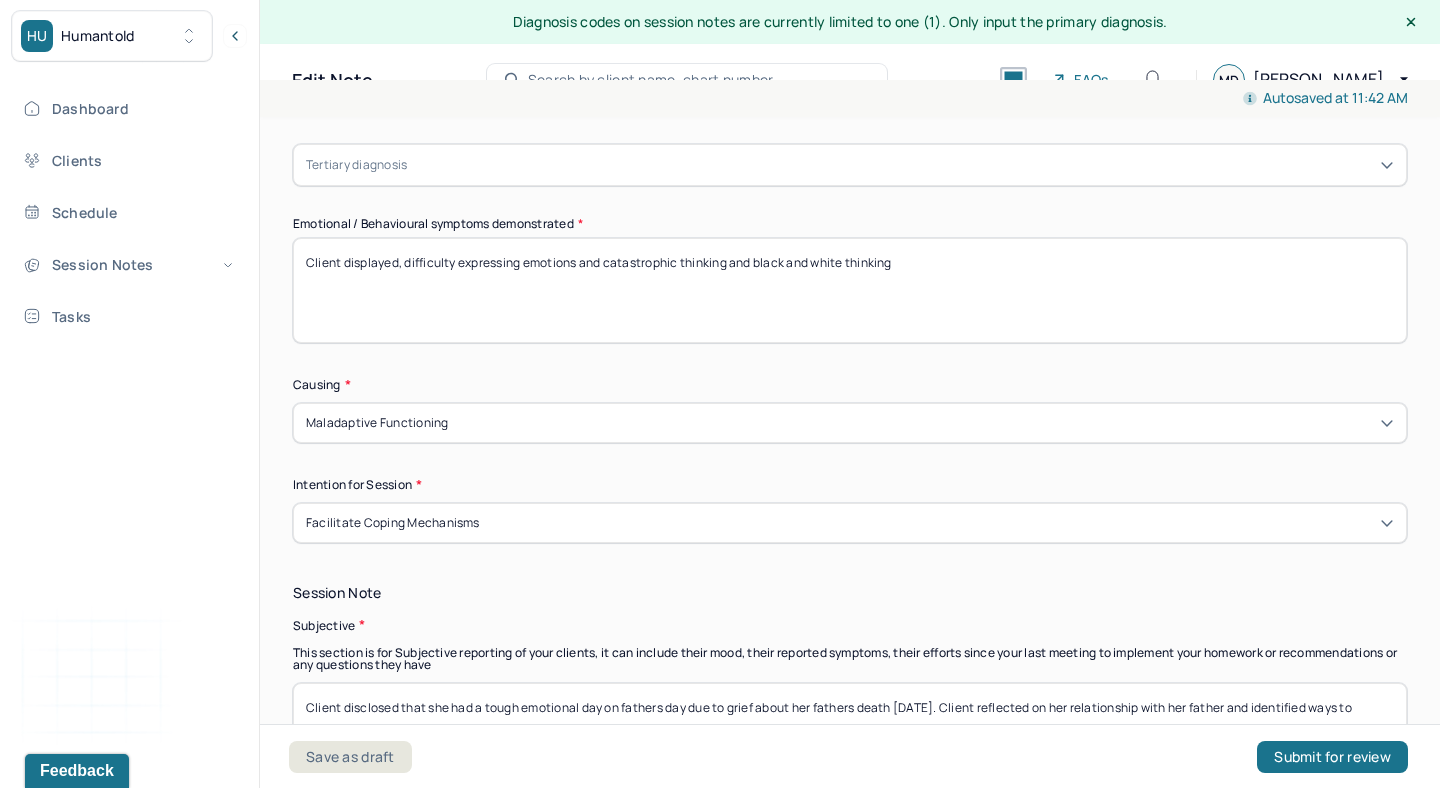 click on "Client displayed, difficulty expressing emotions and catastrophic thinking and black and white thinking" at bounding box center (850, 290) 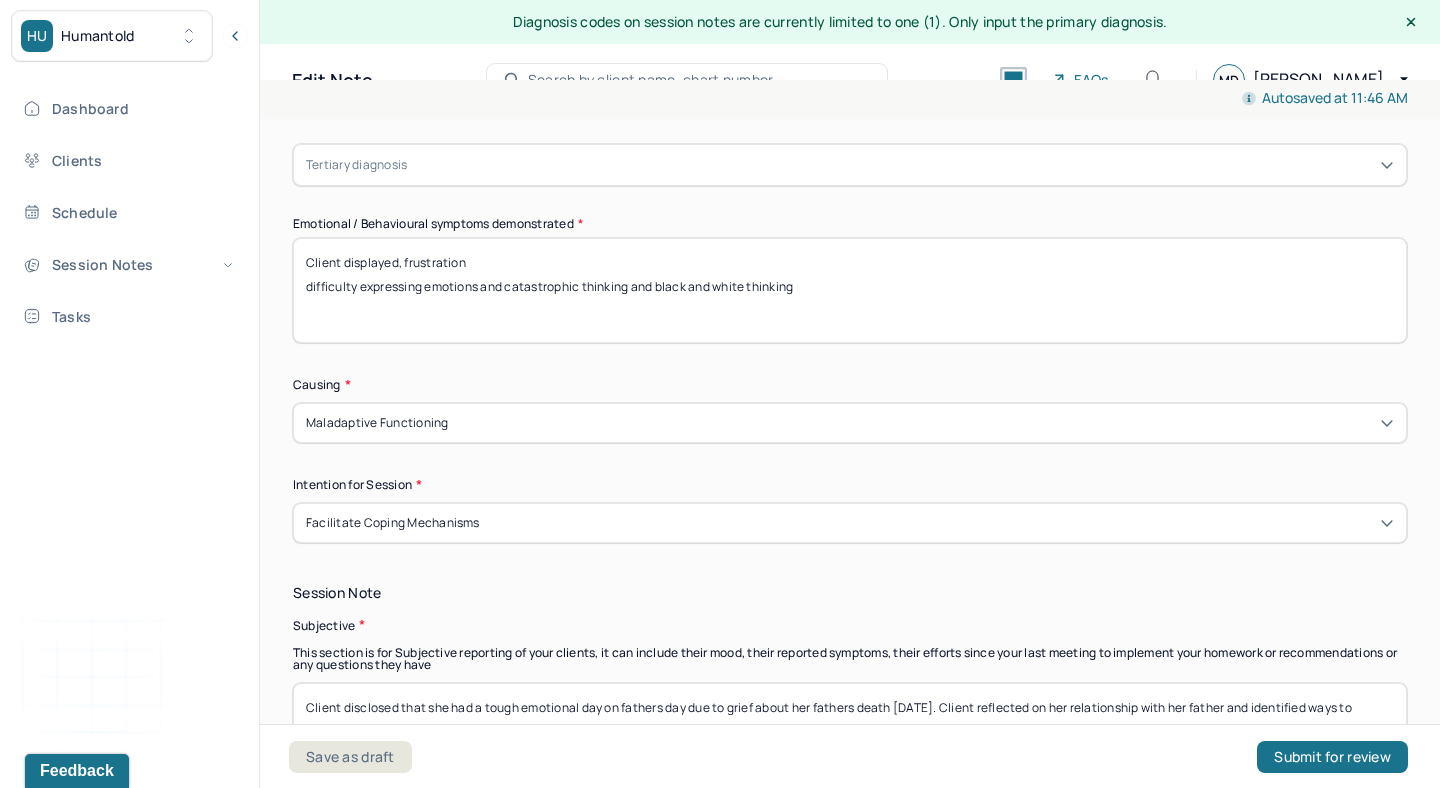 click on "Client displayed, frustration
difficulty expressing emotions and catastrophic thinking and black and white thinking" at bounding box center [850, 290] 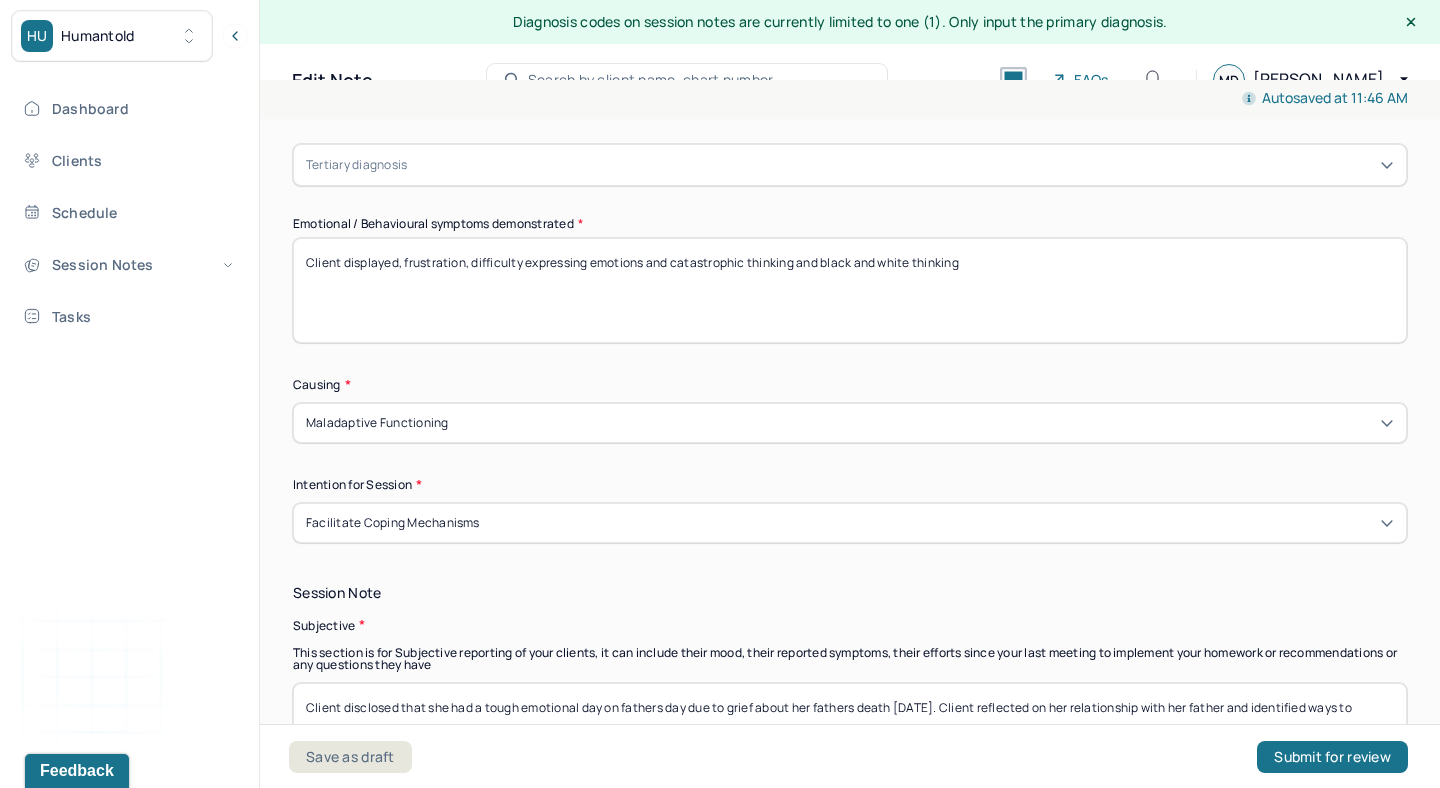 drag, startPoint x: 650, startPoint y: 258, endPoint x: 797, endPoint y: 268, distance: 147.33974 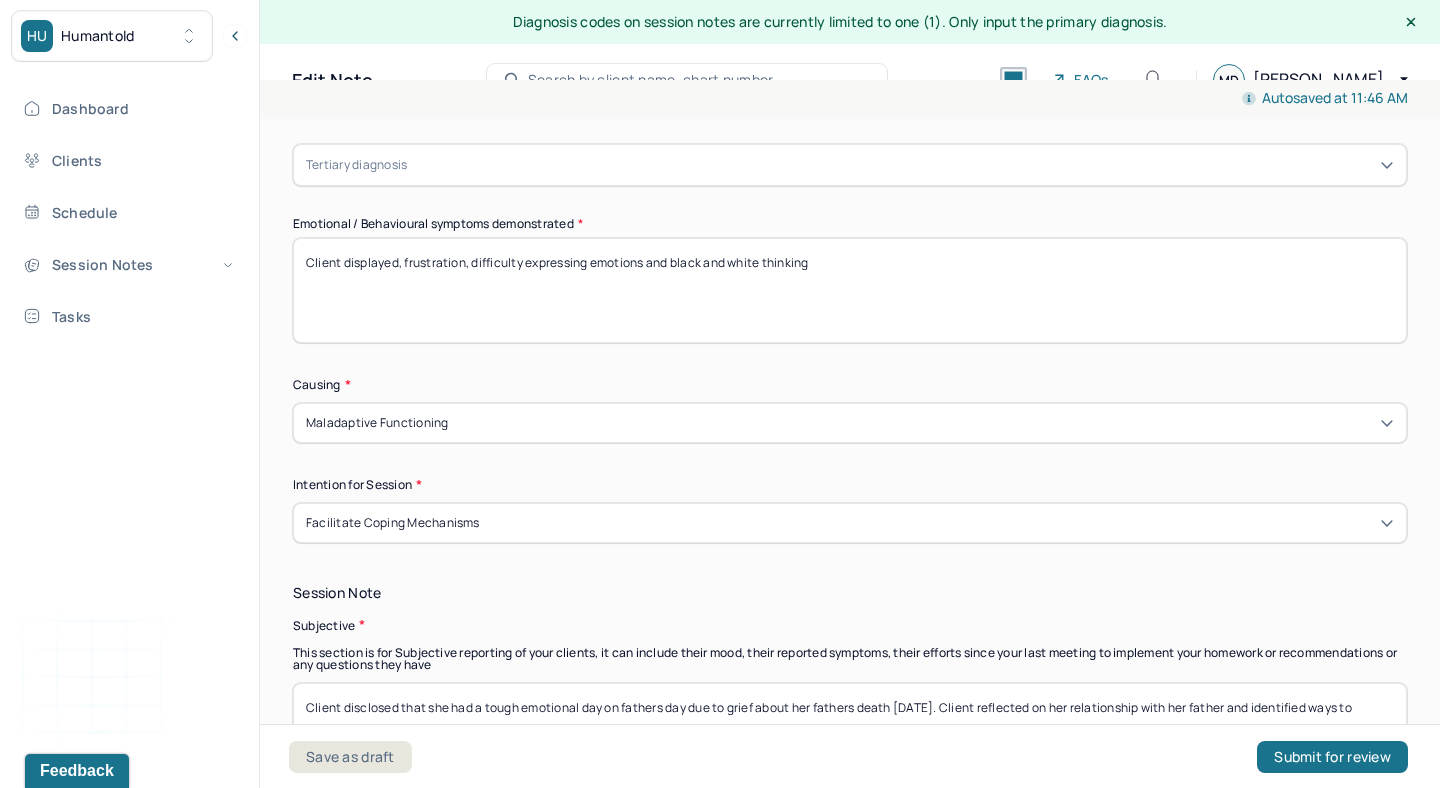 drag, startPoint x: 819, startPoint y: 261, endPoint x: 405, endPoint y: 257, distance: 414.01932 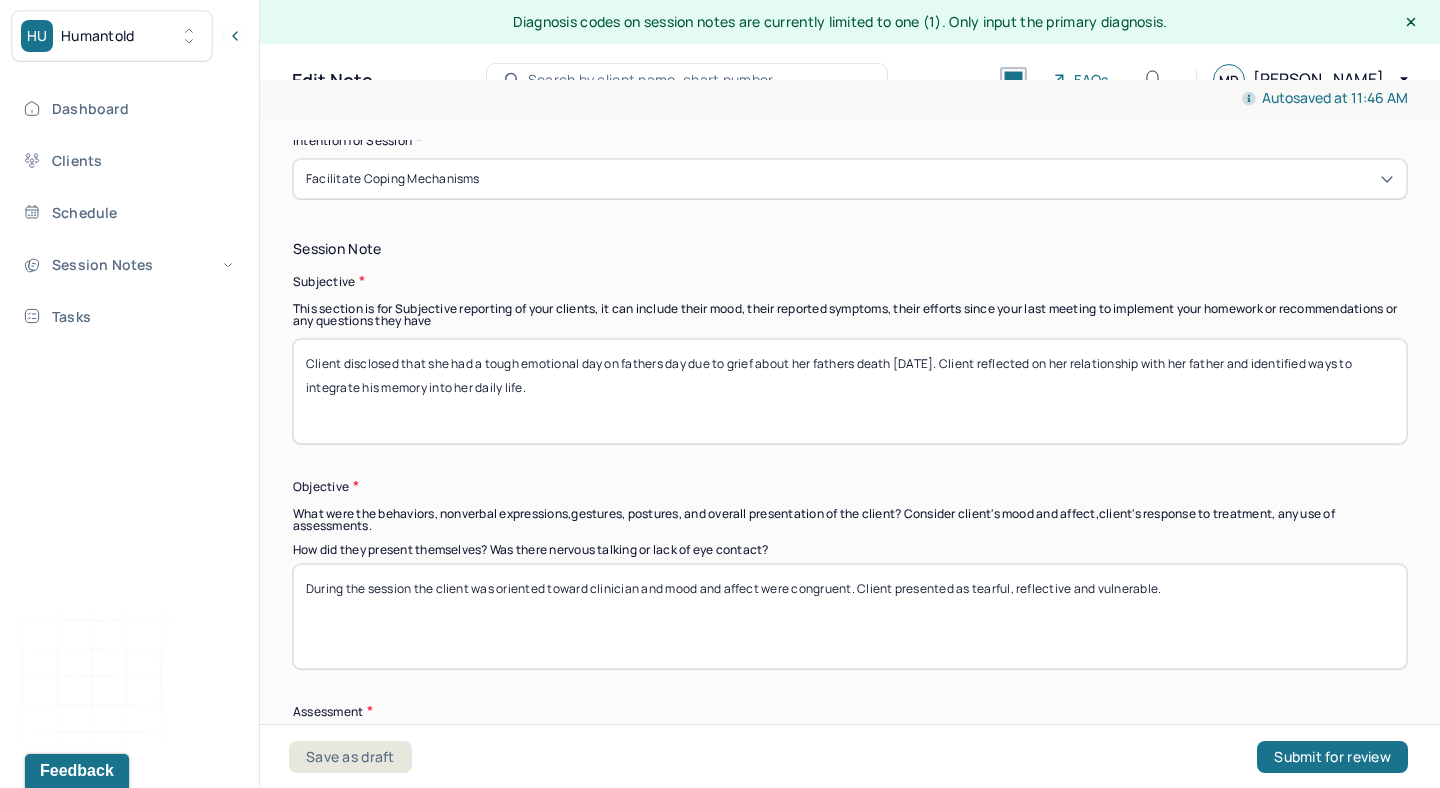 scroll, scrollTop: 1329, scrollLeft: 0, axis: vertical 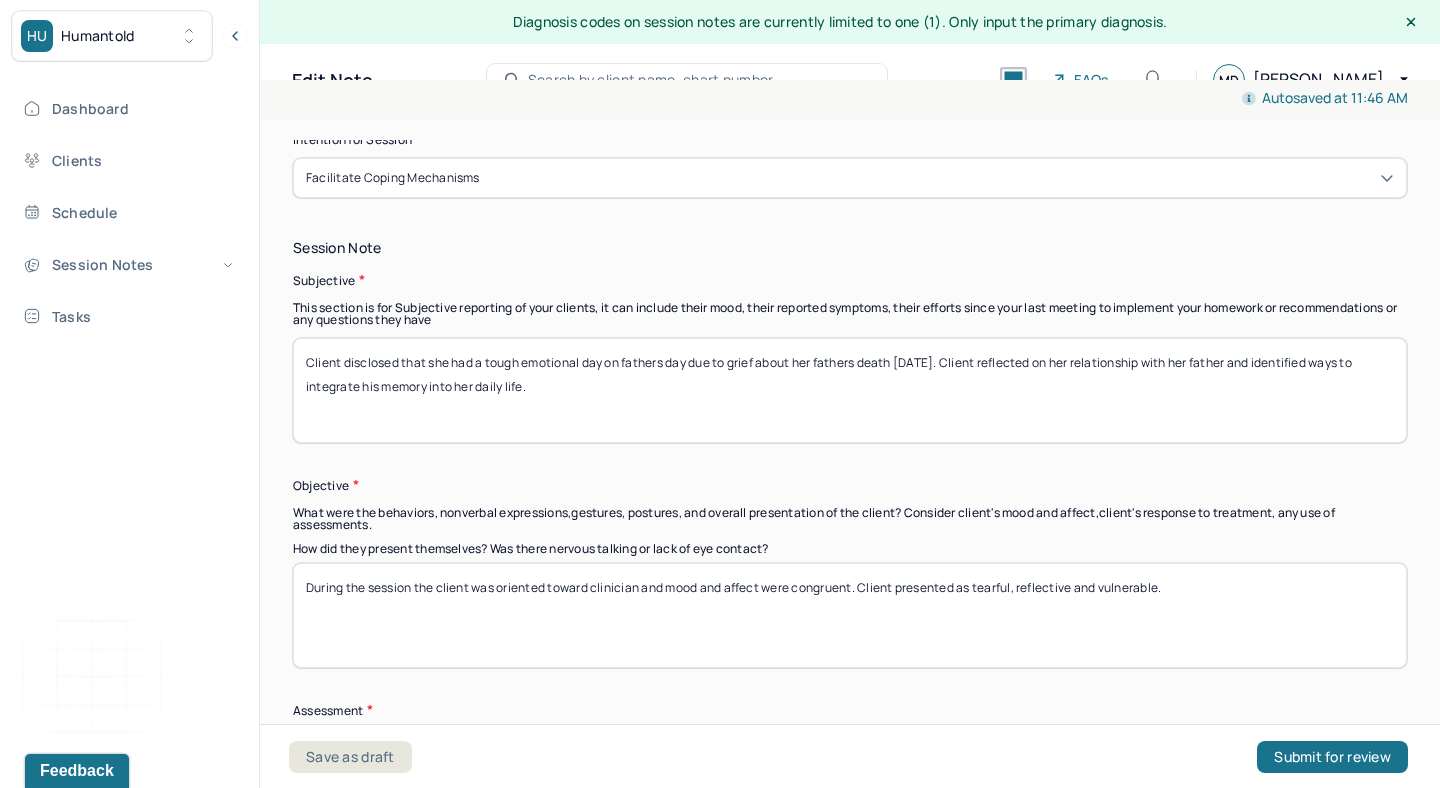 type on "Client displayed, frustration, difficulty expressing emotions and black and white thinking" 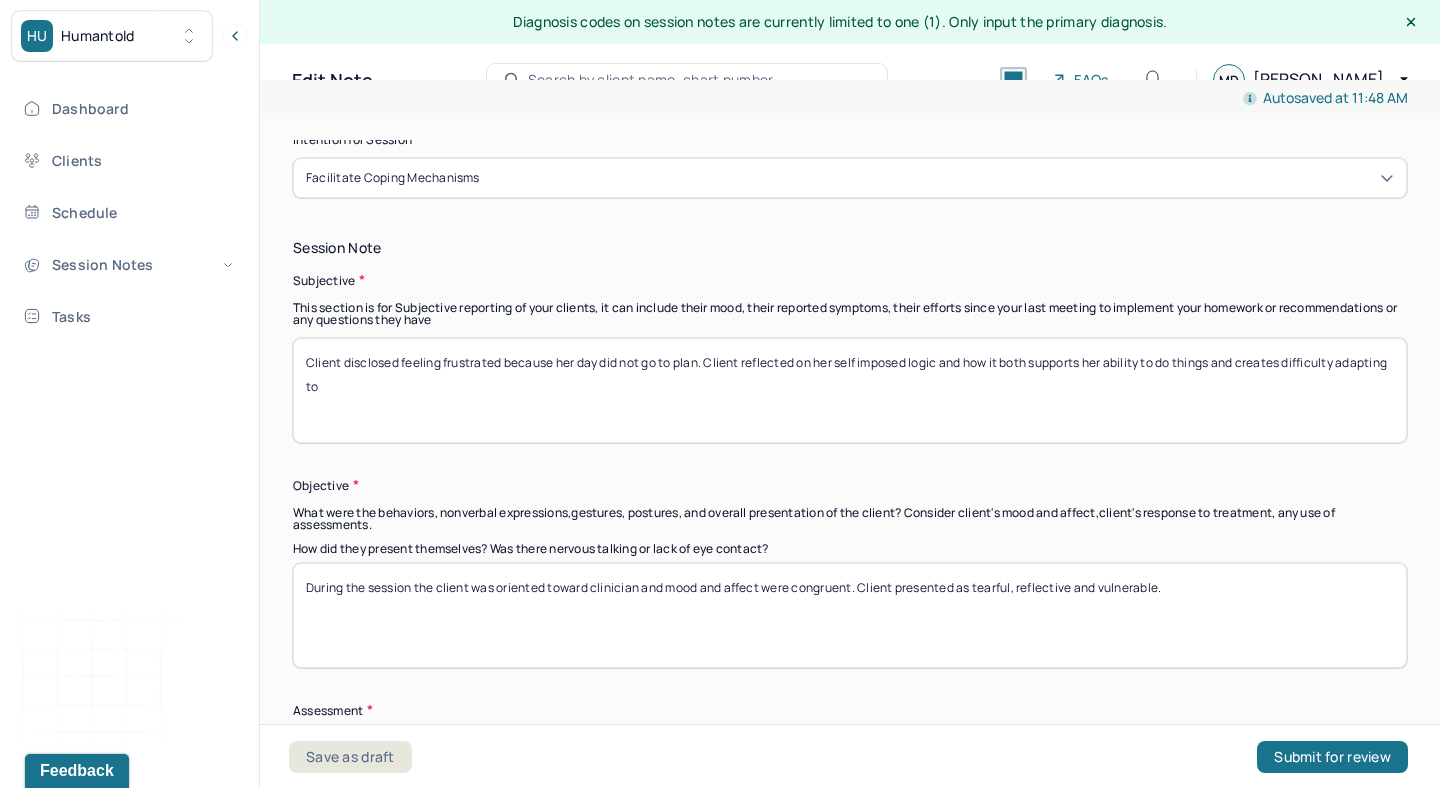 drag, startPoint x: 1216, startPoint y: 358, endPoint x: 1163, endPoint y: 353, distance: 53.235325 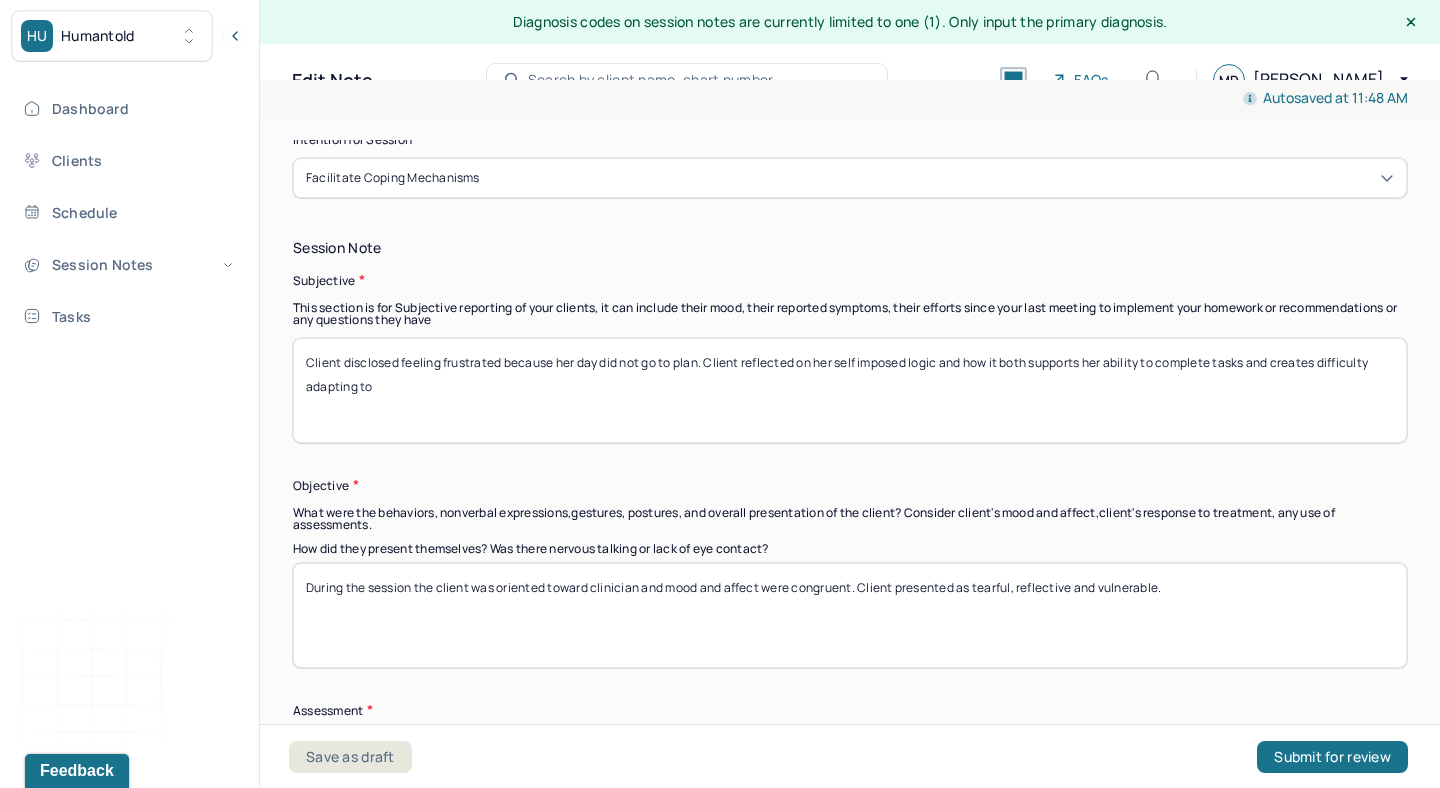 click on "Client disclosed feeling frustrated because her day did not go to plan. Client reflected on her self imposed logic and how it both supports her ability to complete tasks and creates difficulty adapting to" at bounding box center (850, 390) 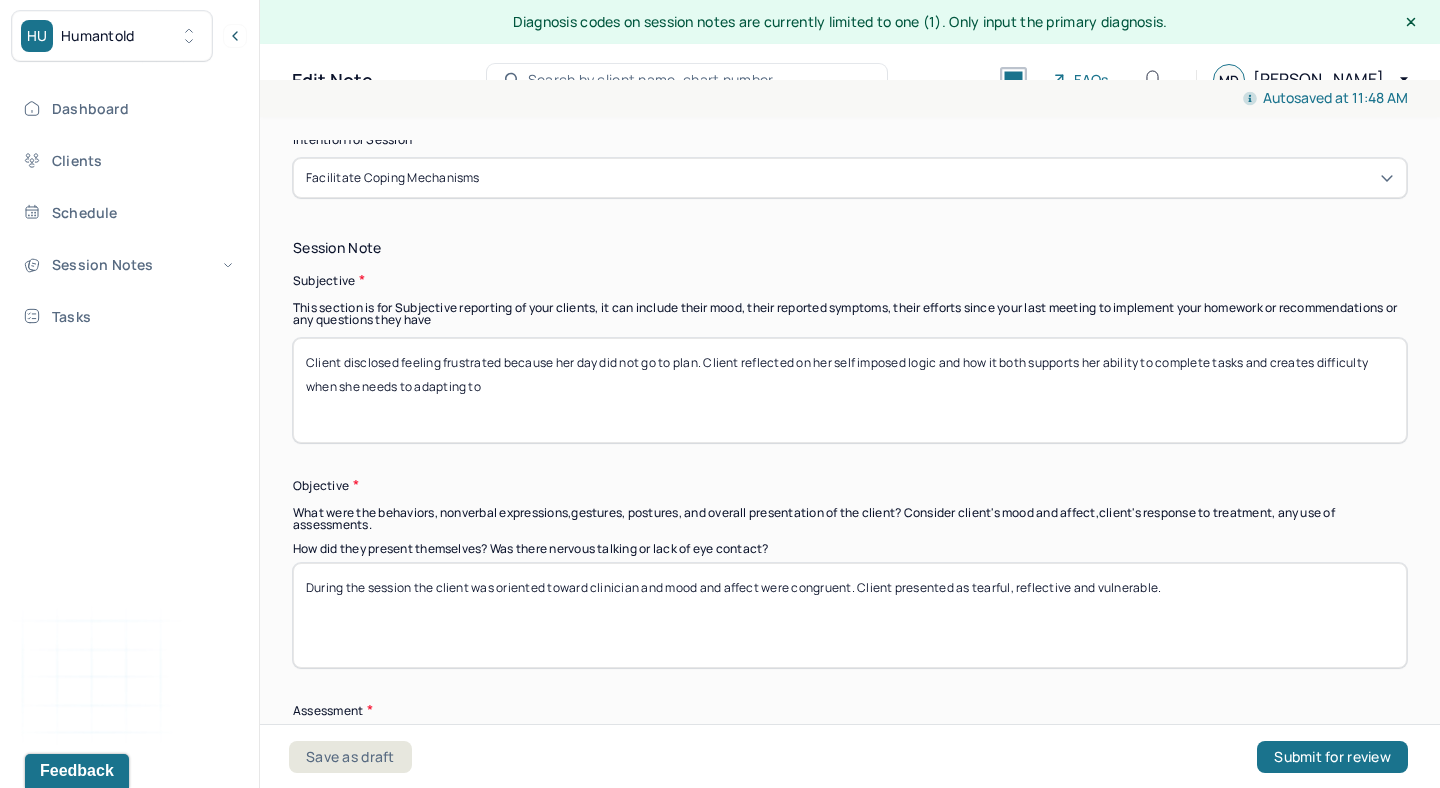 click on "Client disclosed feeling frustrated because her day did not go to plan. Client reflected on her self imposed logic and how it both supports her ability to complete tasks and creates difficulty adapting to" at bounding box center [850, 390] 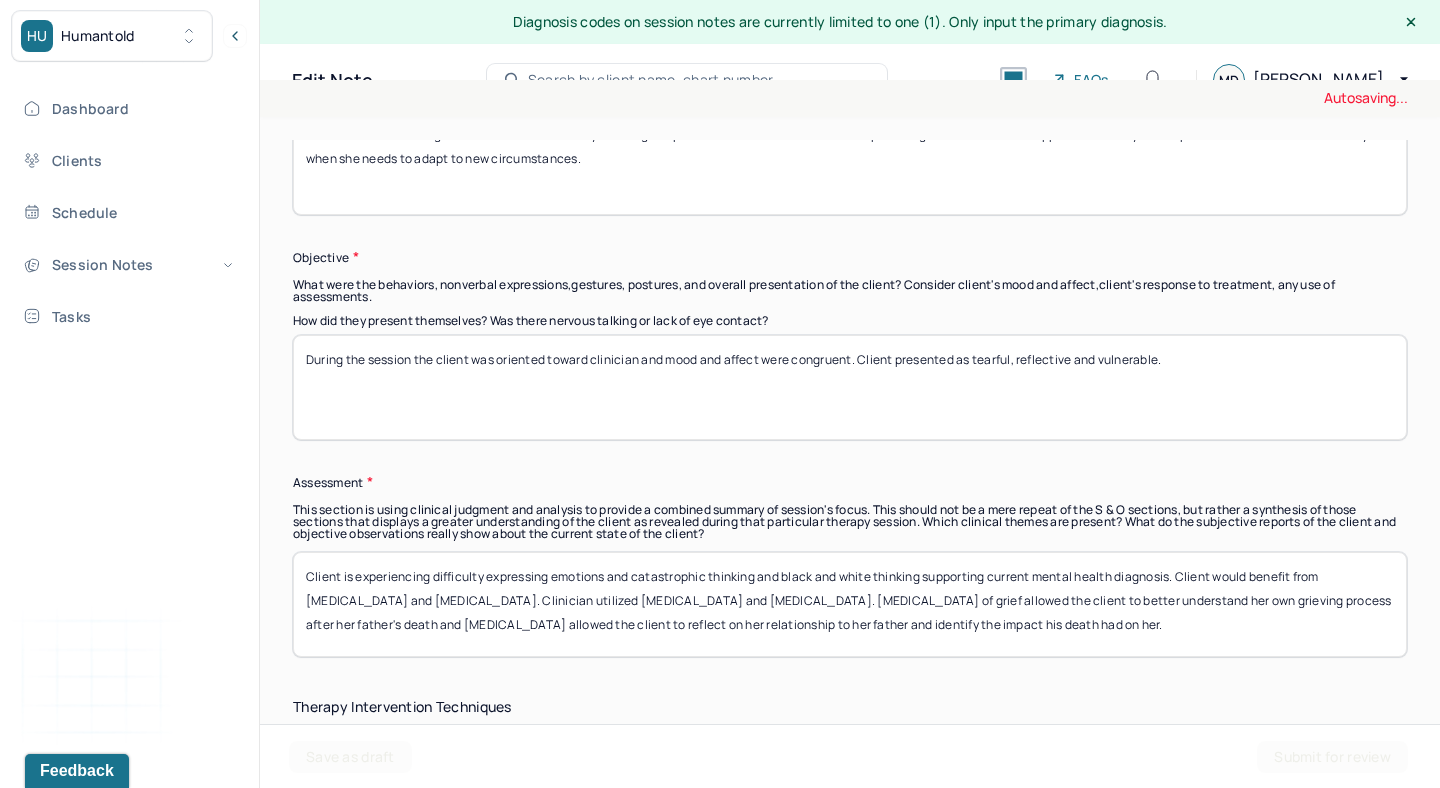scroll, scrollTop: 1563, scrollLeft: 0, axis: vertical 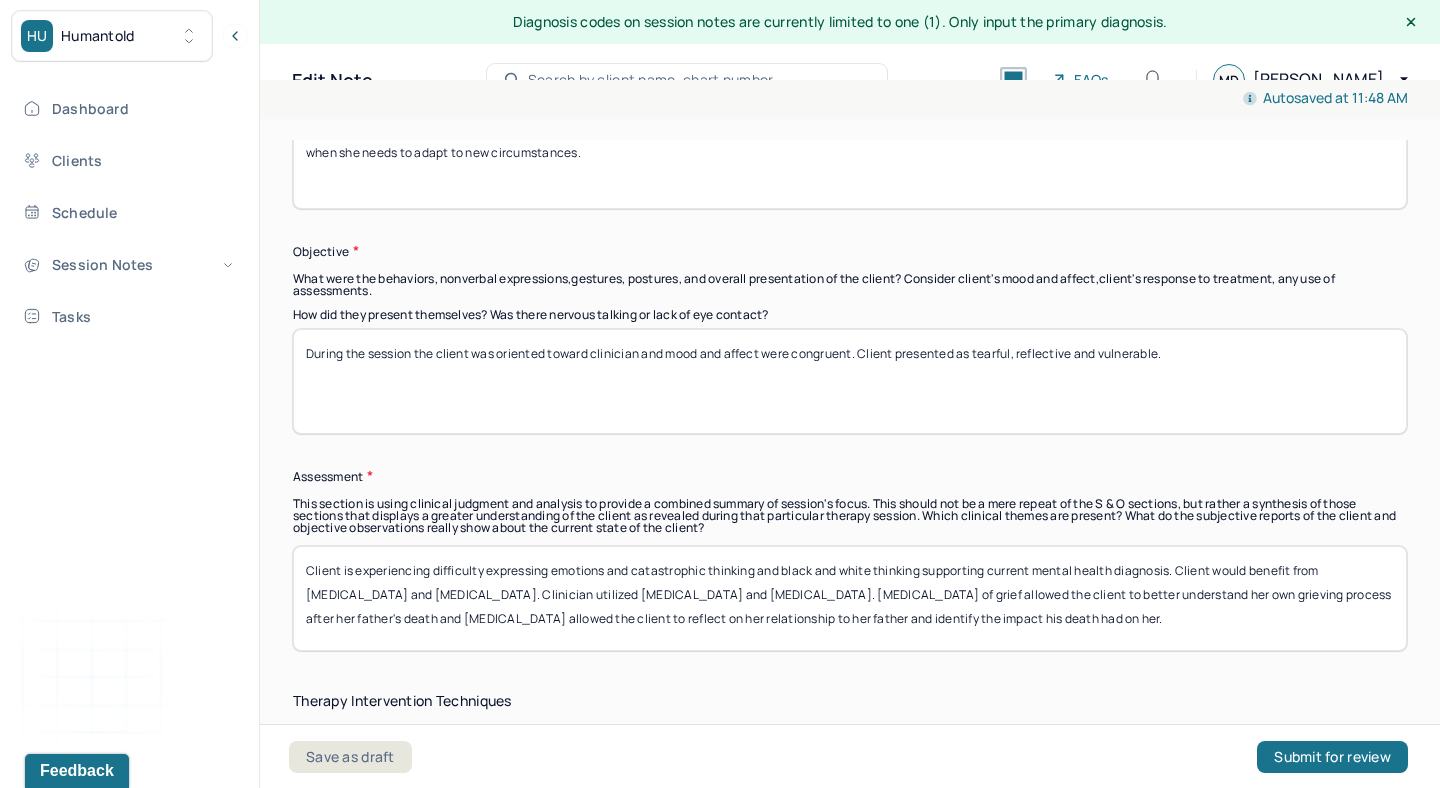 type on "Client disclosed feeling frustrated because her day did not go to plan. Client reflected on her self imposed logic and how it both supports her ability to complete tasks and creates difficulty when she needs to adapt to new circumstances." 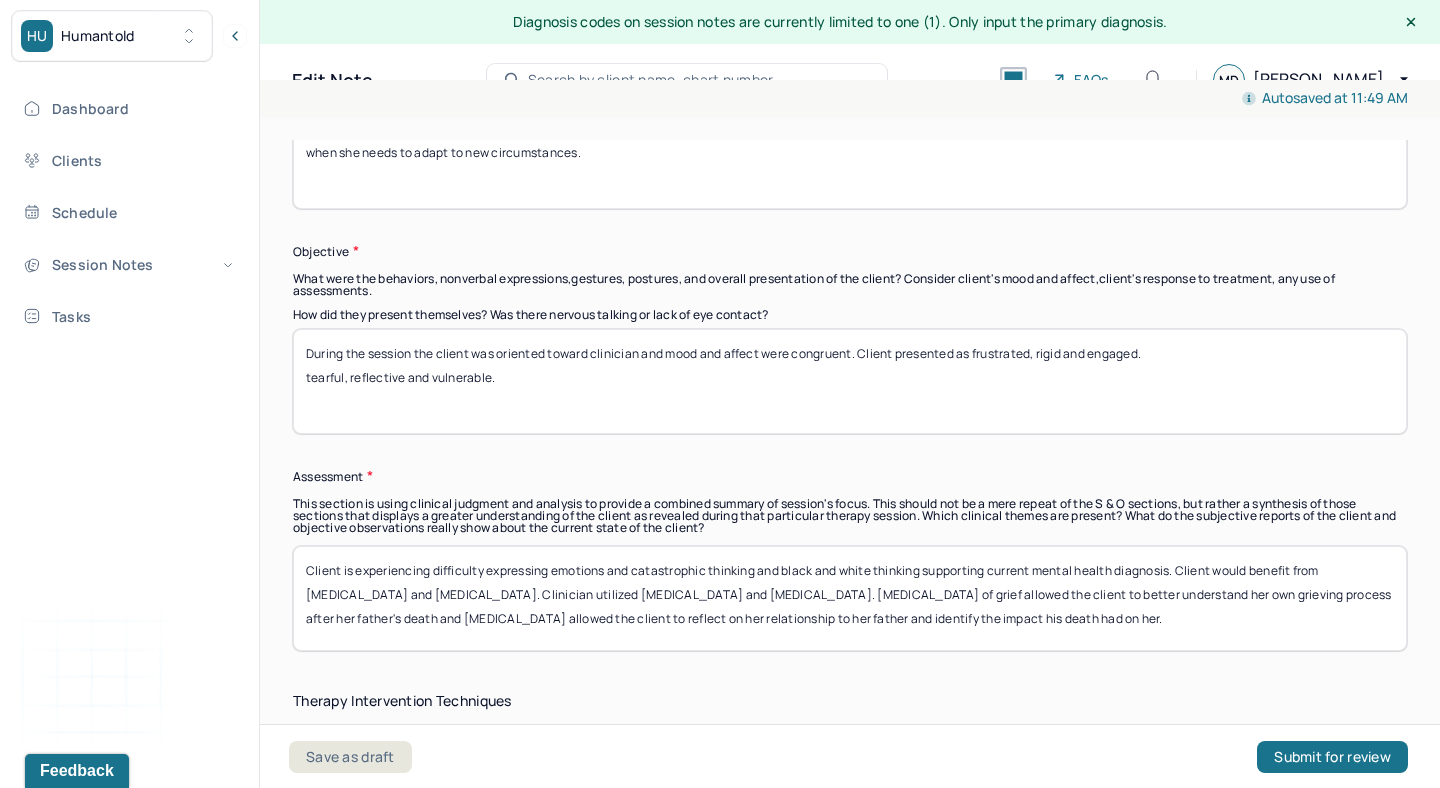 click on "During the session the client was oriented toward clinician and mood and affect were congruent. Client presented as frustrated, rigid and enagaged.
tearful, reflective and vulnerable." at bounding box center (850, 381) 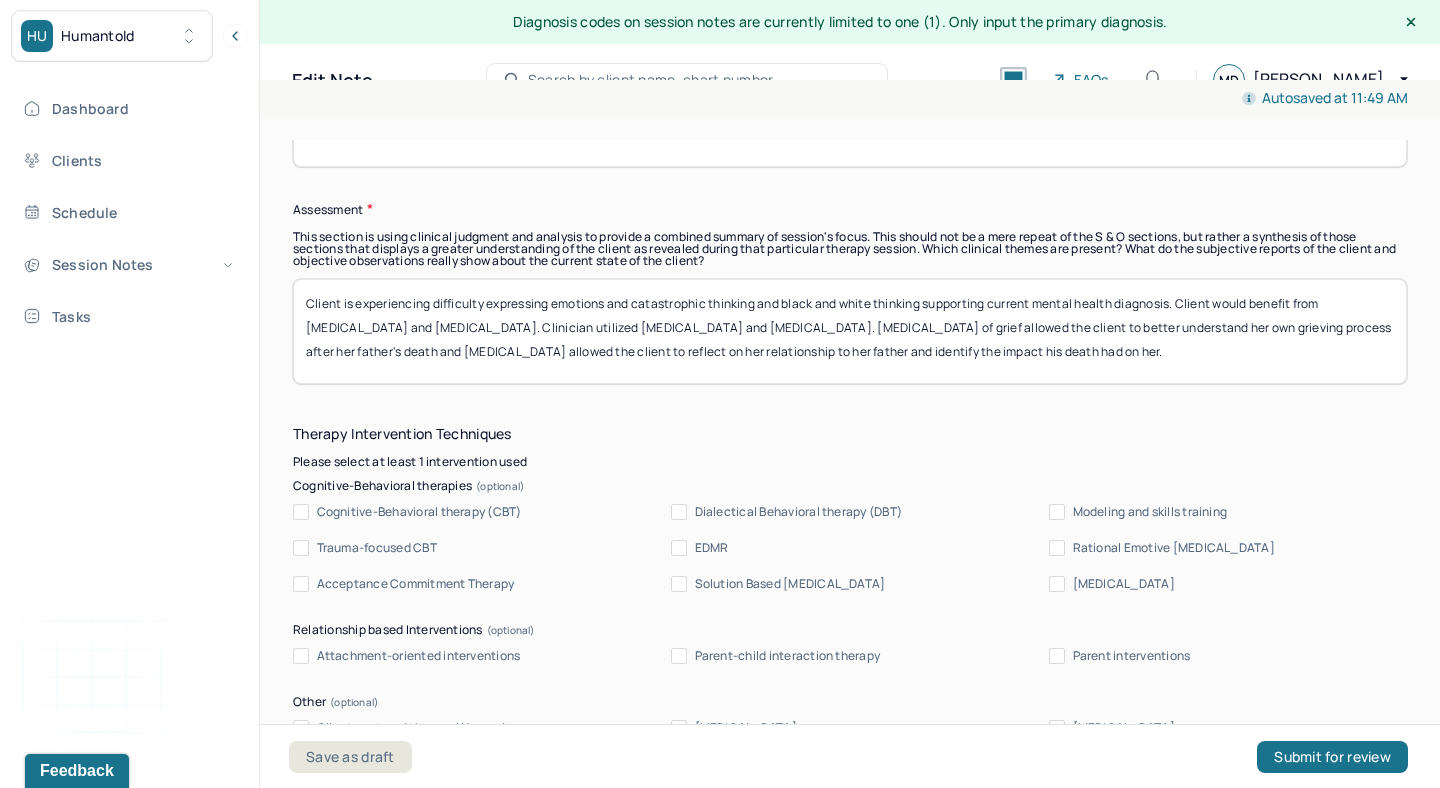 scroll, scrollTop: 1840, scrollLeft: 0, axis: vertical 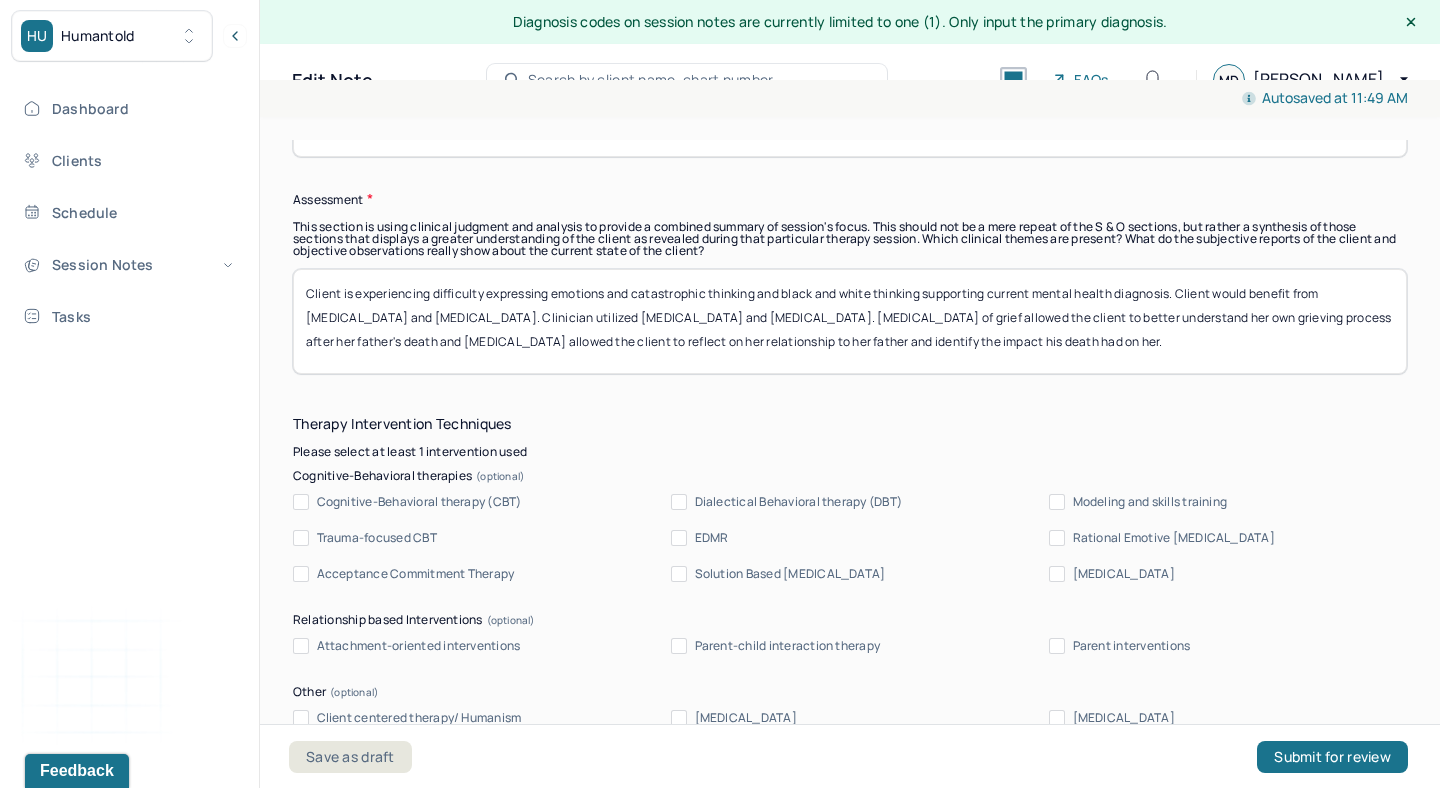type on "During the session the client was oriented toward clinician and mood and affect were congruent. Client presented as frustrated, rigid and engaged." 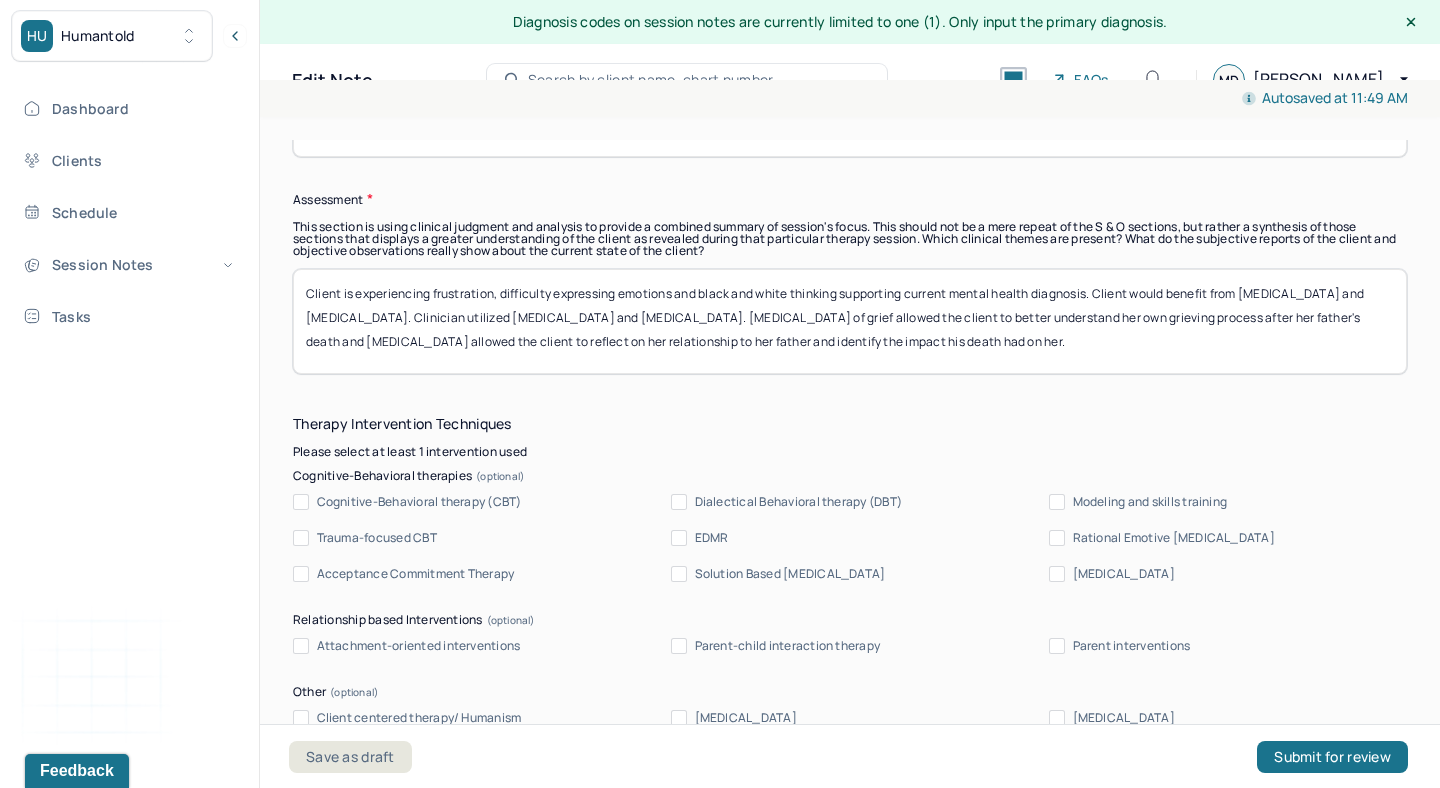 click on "Client is experiencing frustration, difficulty expressing emotions and black and white thinking supporting current mental health diagnosis. Client would benefit from [MEDICAL_DATA] and [MEDICAL_DATA]. Clinician utilized [MEDICAL_DATA] and [MEDICAL_DATA]. [MEDICAL_DATA] of grief allowed the client to better understand her own grieving process after her father's death and [MEDICAL_DATA] allowed the client to reflect on her relationship to her father and identify the impact his death had on her." at bounding box center [850, 321] 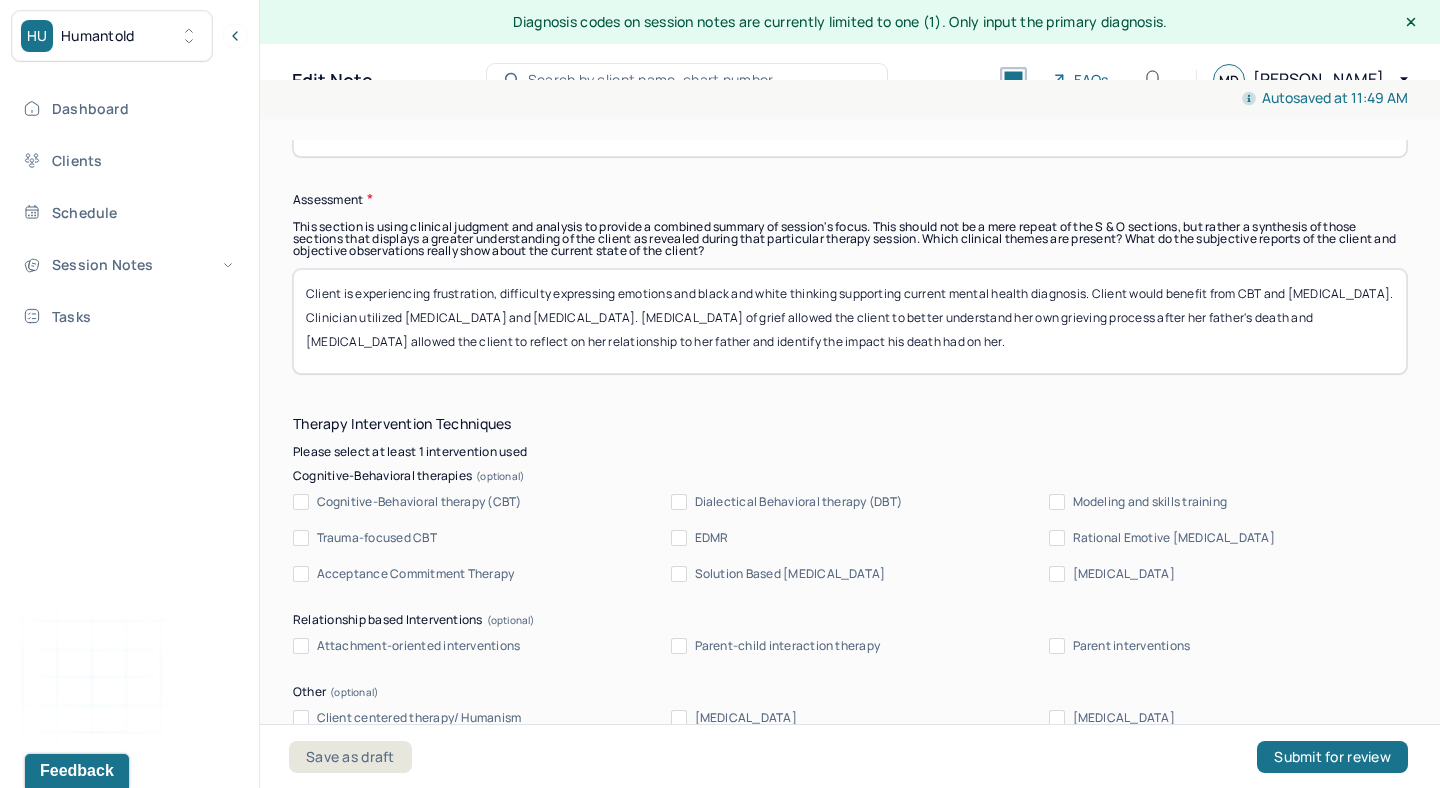 click on "Client is experiencing frustration, difficulty expressing emotions and black and white thinking supporting current mental health diagnosis. Client would benefit from [MEDICAL_DATA] and [MEDICAL_DATA]. Clinician utilized [MEDICAL_DATA] and [MEDICAL_DATA]. [MEDICAL_DATA] of grief allowed the client to better understand her own grieving process after her father's death and [MEDICAL_DATA] allowed the client to reflect on her relationship to her father and identify the impact his death had on her." at bounding box center (850, 321) 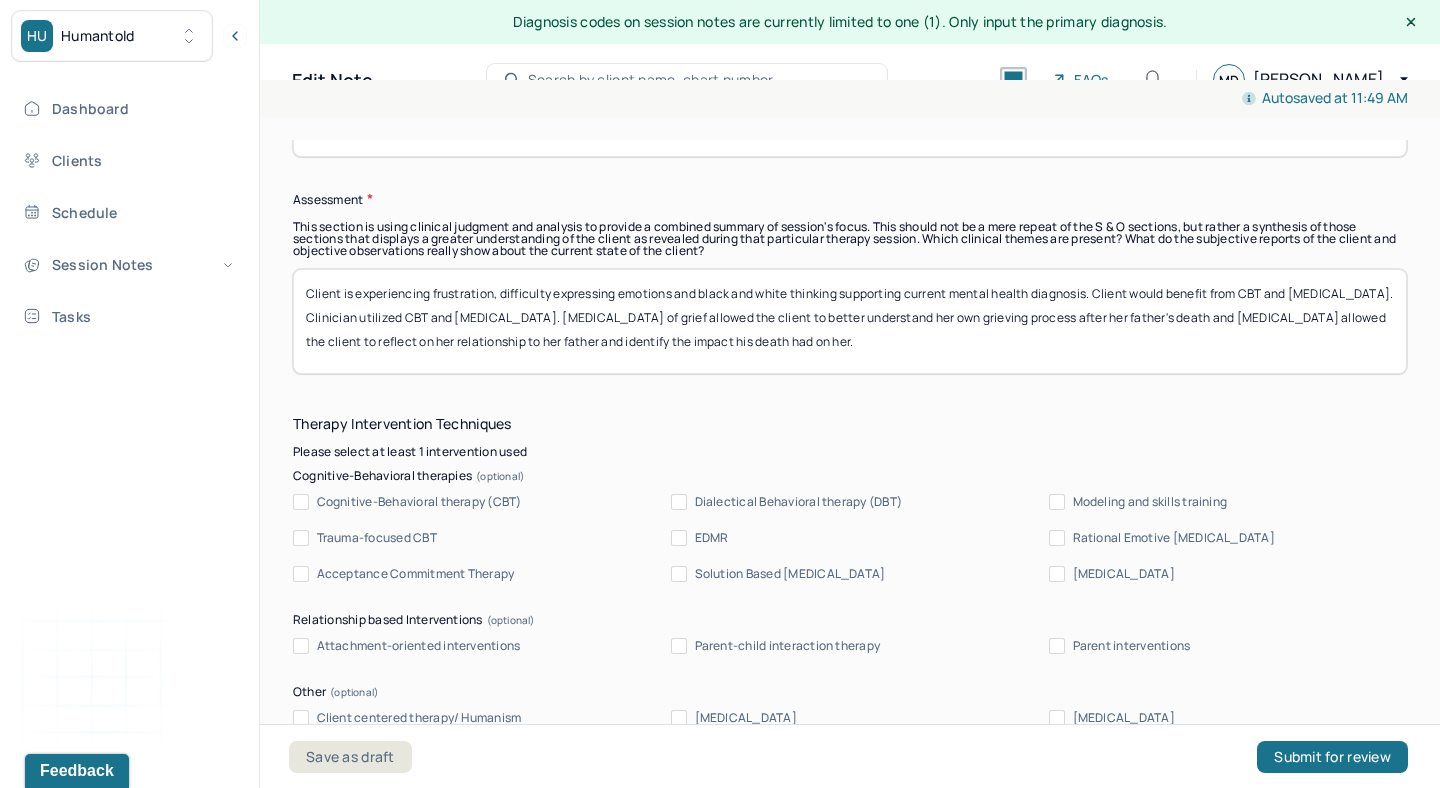 click on "Client is experiencing frustration, difficulty expressing emotions and black and white thinking supporting current mental health diagnosis. Client would benefit from CBT and [MEDICAL_DATA]. Clinician utilized [MEDICAL_DATA] and [MEDICAL_DATA]. [MEDICAL_DATA] of grief allowed the client to better understand her own grieving process after her father's death and [MEDICAL_DATA] allowed the client to reflect on her relationship to her father and identify the impact his death had on her." at bounding box center (850, 321) 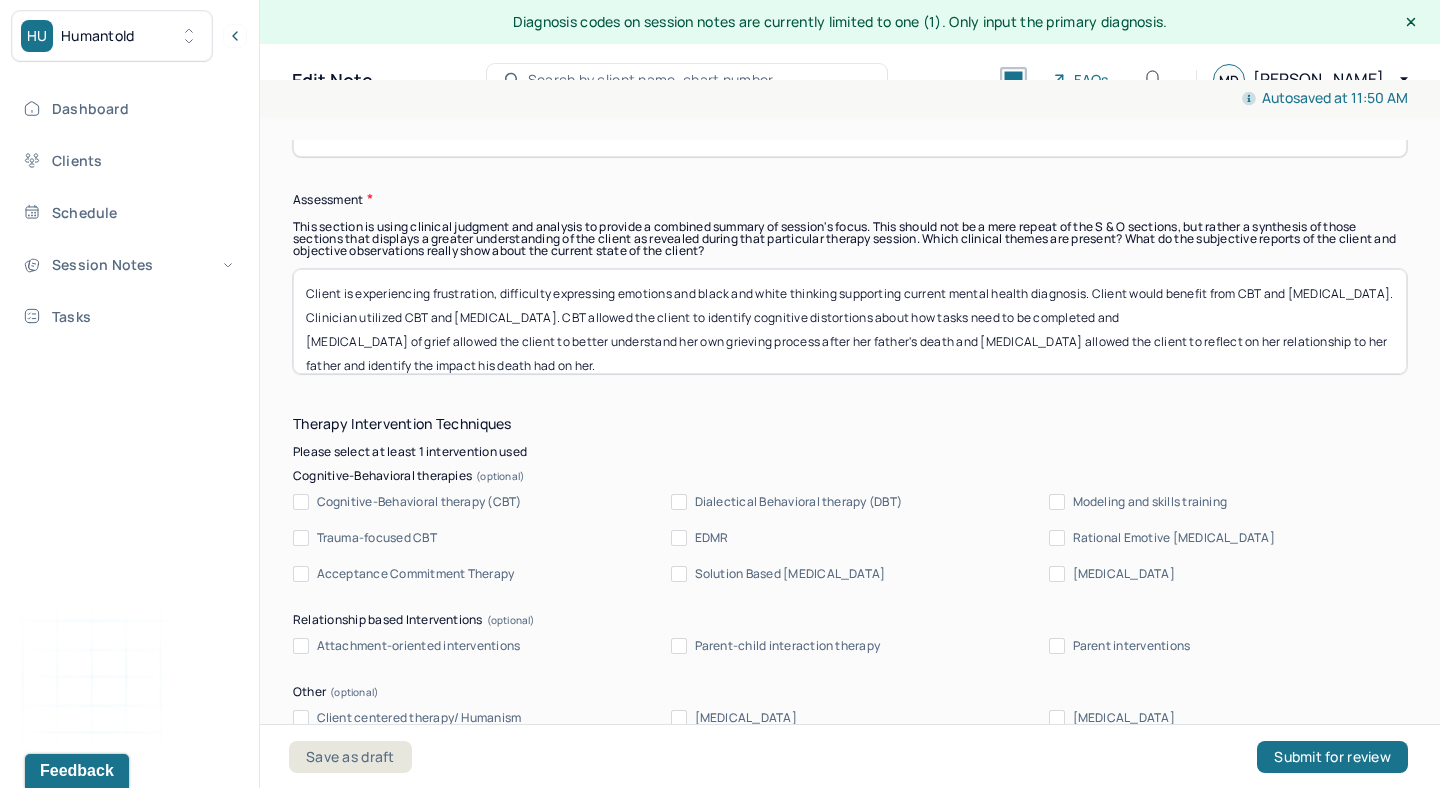 drag, startPoint x: 985, startPoint y: 334, endPoint x: 293, endPoint y: 344, distance: 692.07227 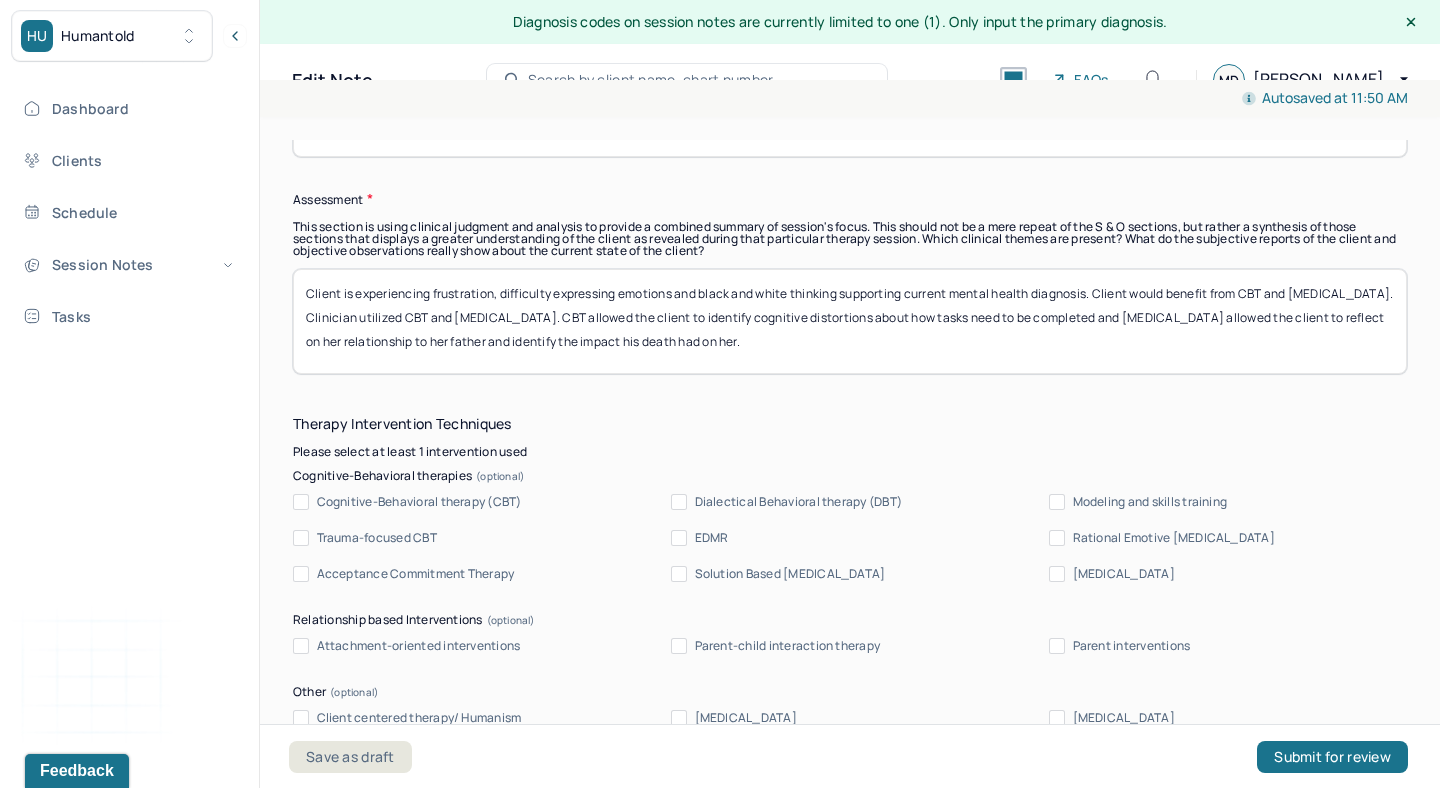 drag, startPoint x: 363, startPoint y: 337, endPoint x: 979, endPoint y: 469, distance: 629.98413 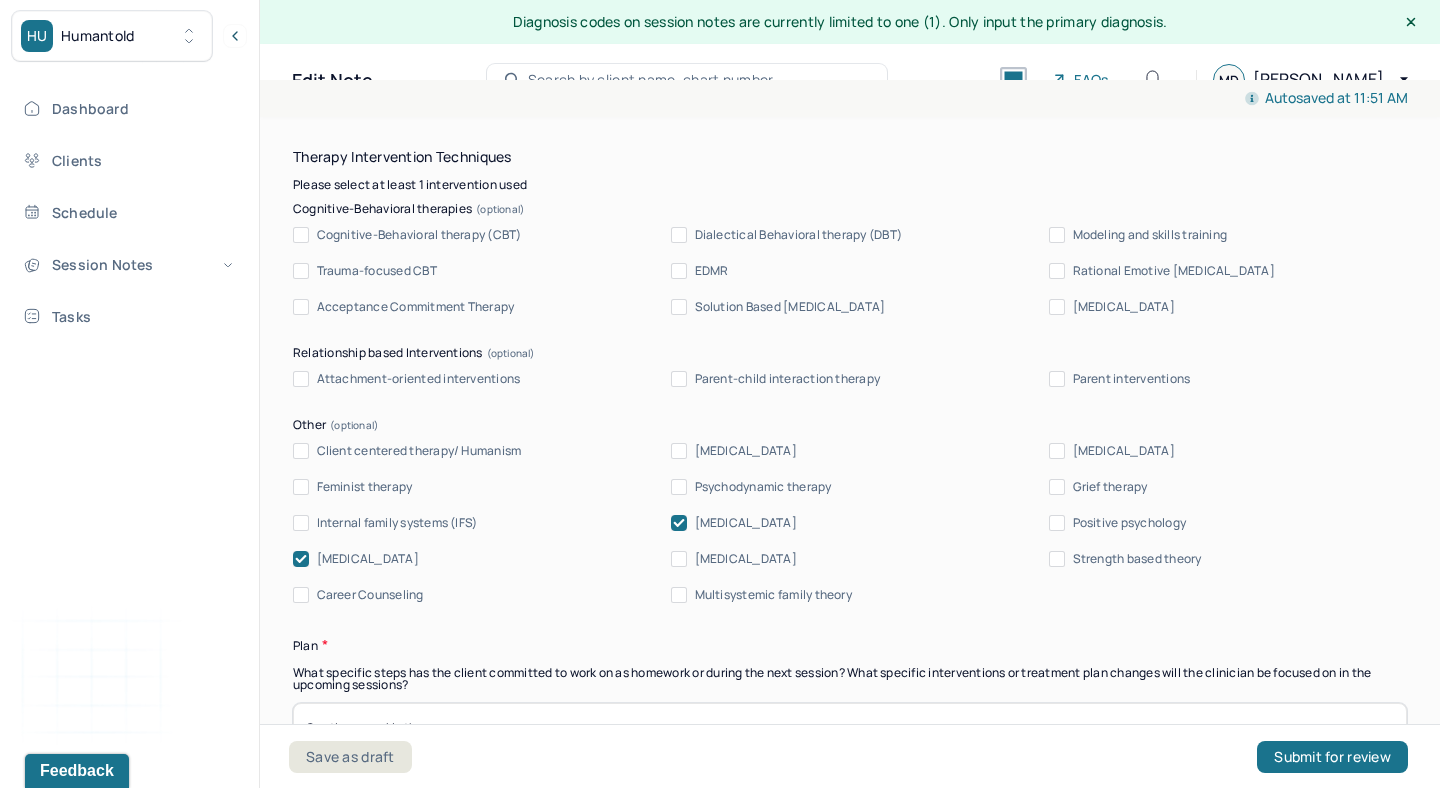 scroll, scrollTop: 2110, scrollLeft: 0, axis: vertical 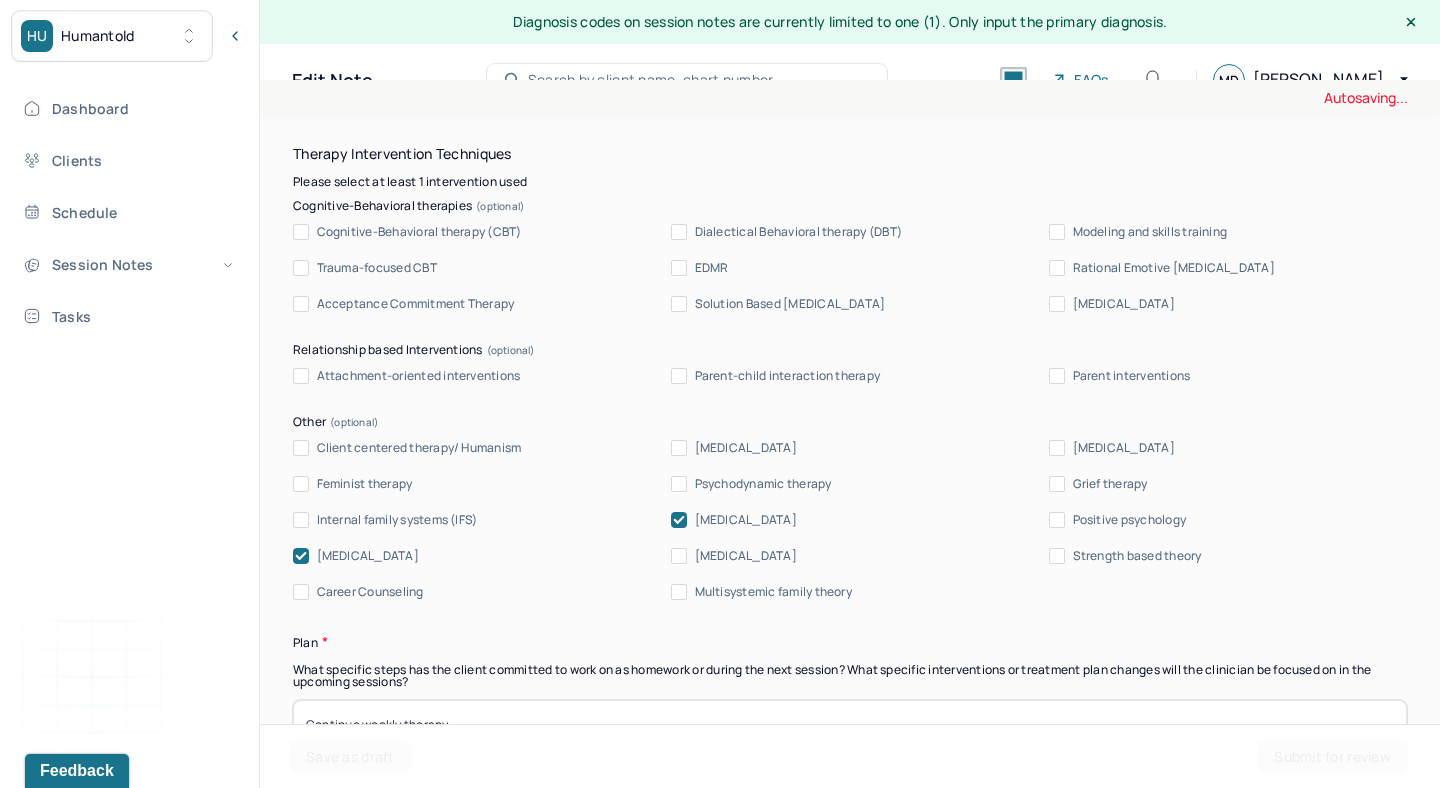 type on "Client is experiencing frustration, difficulty expressing emotions and black and white thinking supporting current mental health diagnosis. Client would benefit from CBT and [MEDICAL_DATA]. Clinician utilized CBT and [MEDICAL_DATA]. CBT allowed the client to identify cognitive distortions about how tasks need to be completed and [MEDICAL_DATA] allowed the client to reflect on her process for getting tasks done and identify her own rigidity." 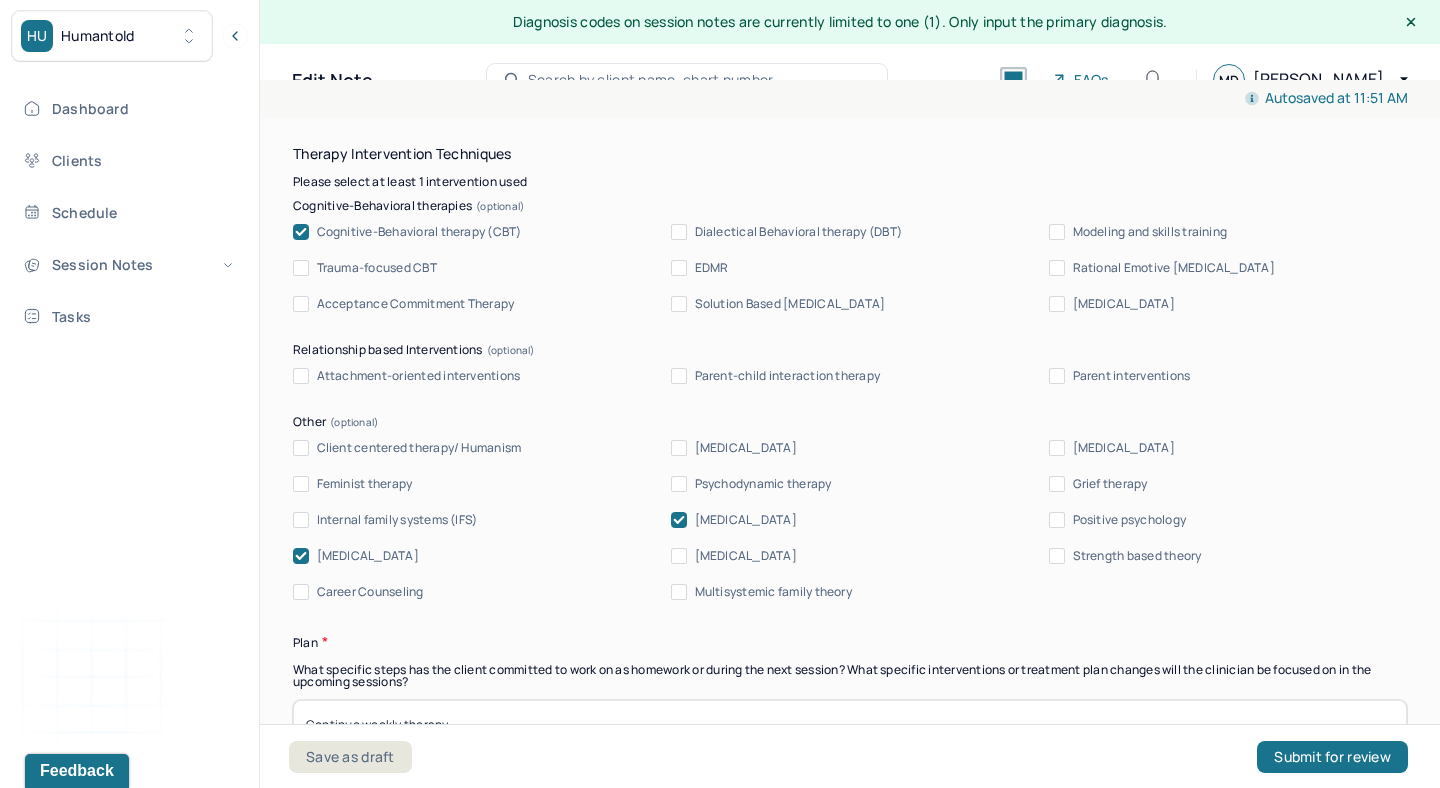 click on "[MEDICAL_DATA]" at bounding box center [356, 556] 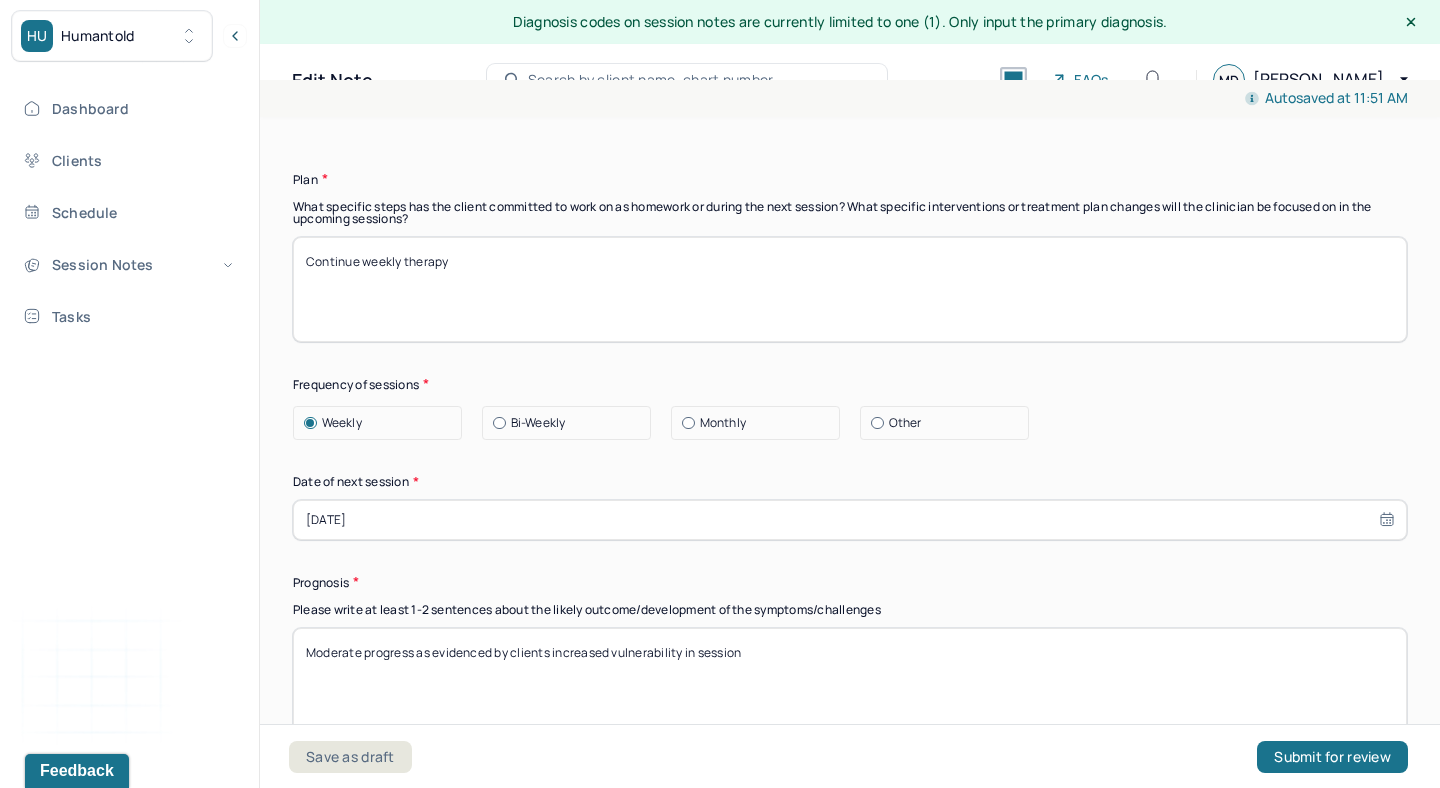 scroll, scrollTop: 2576, scrollLeft: 0, axis: vertical 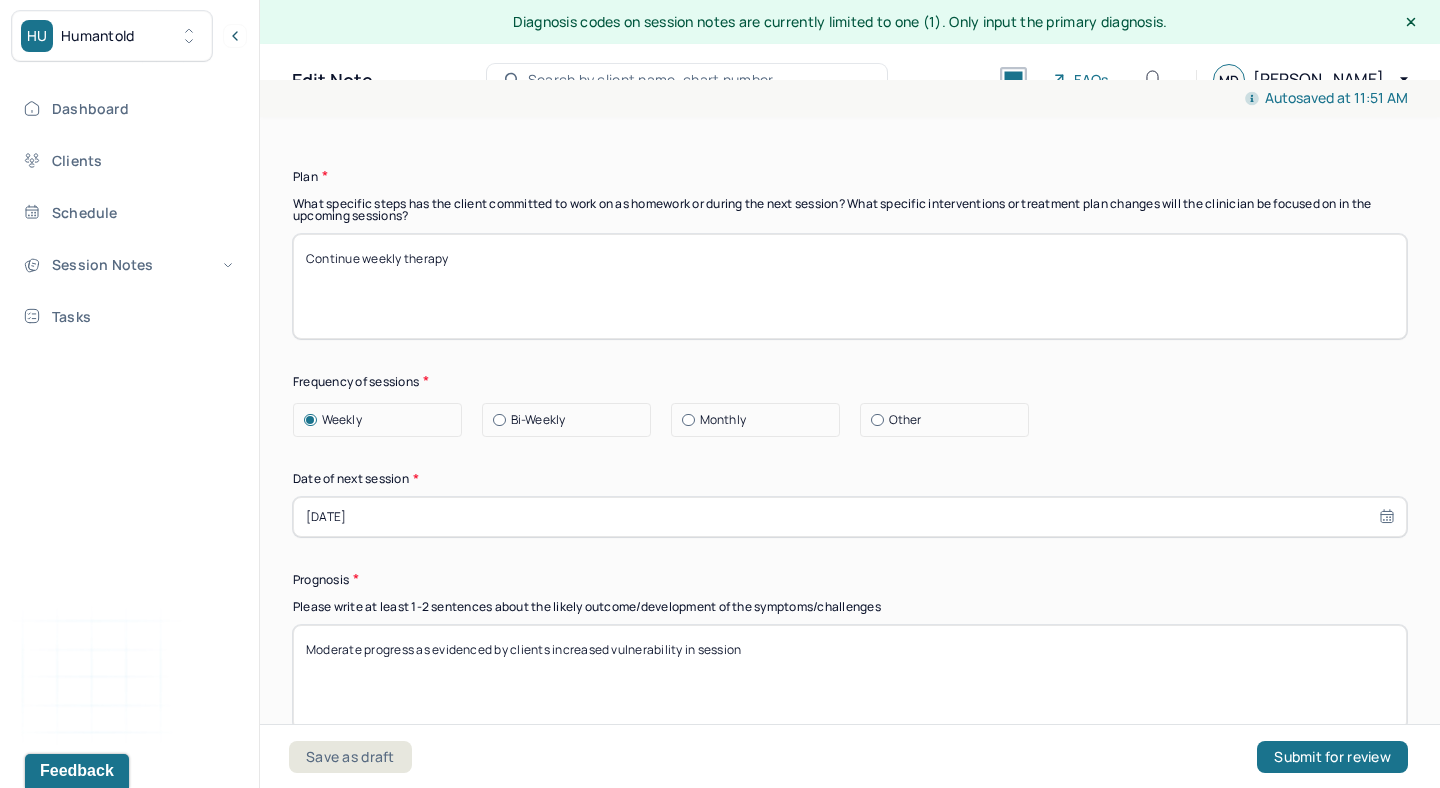 click on "[DATE]" at bounding box center (850, 517) 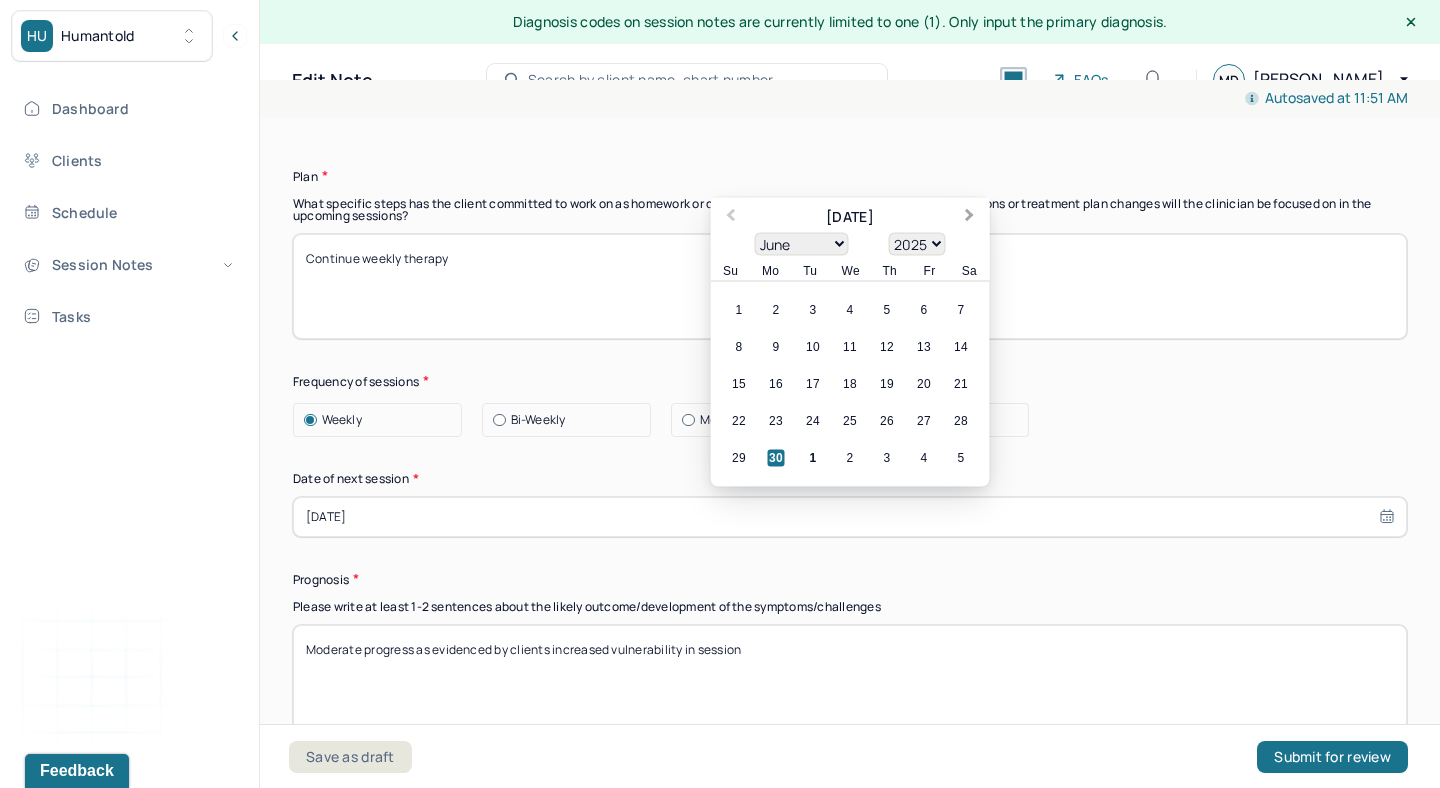 click on "Next Month" at bounding box center (972, 218) 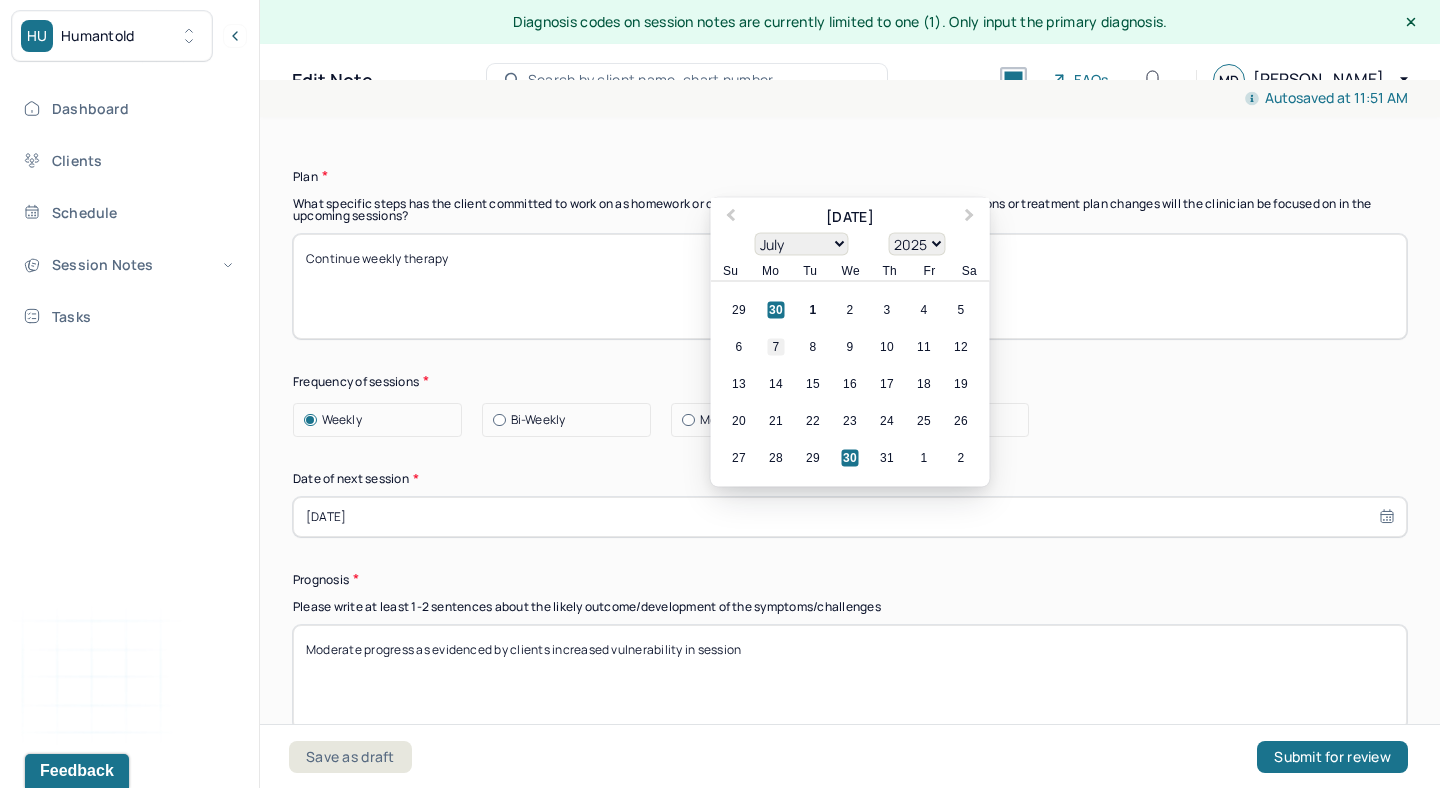 click on "7" at bounding box center [776, 346] 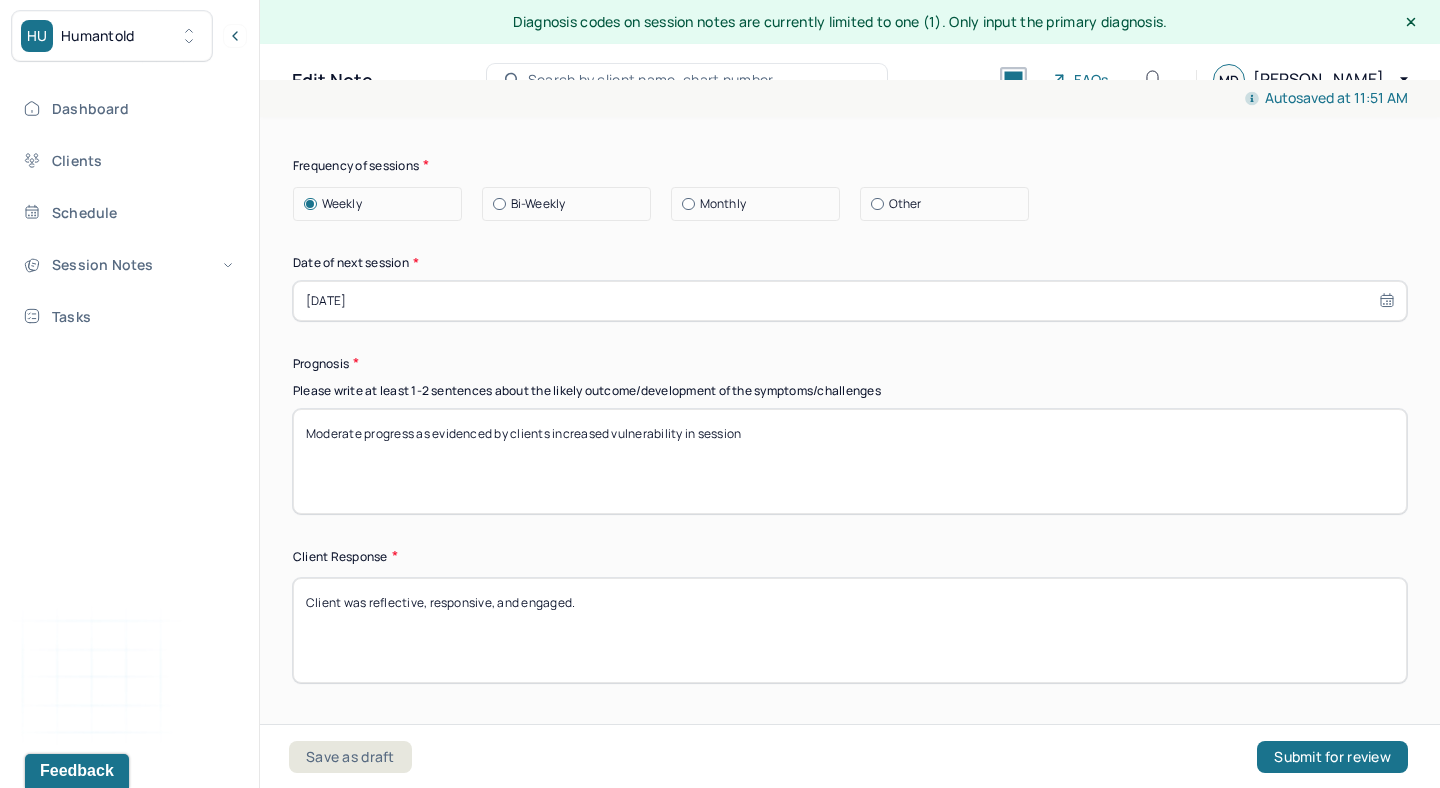 scroll, scrollTop: 2794, scrollLeft: 0, axis: vertical 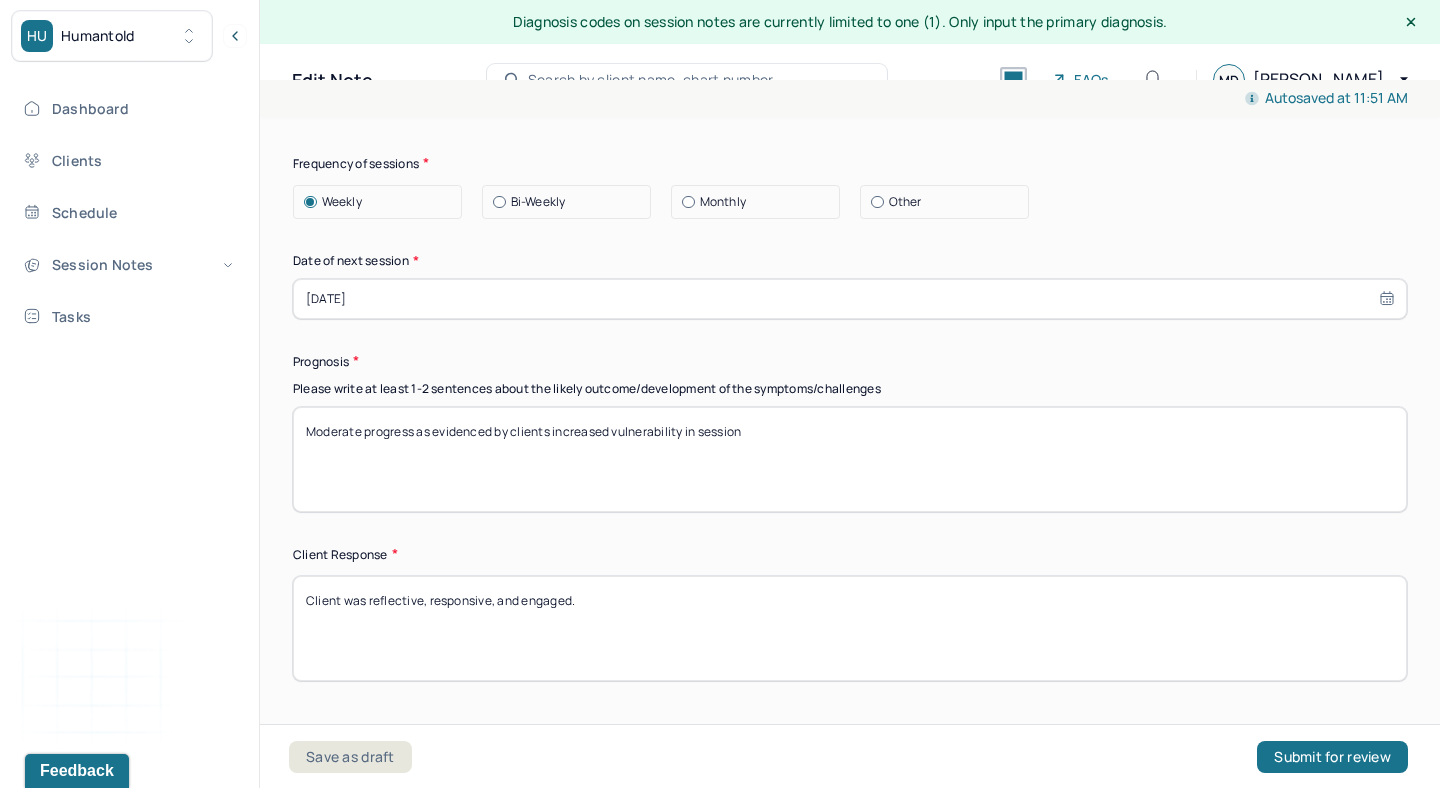 drag, startPoint x: 611, startPoint y: 426, endPoint x: 886, endPoint y: 449, distance: 275.96014 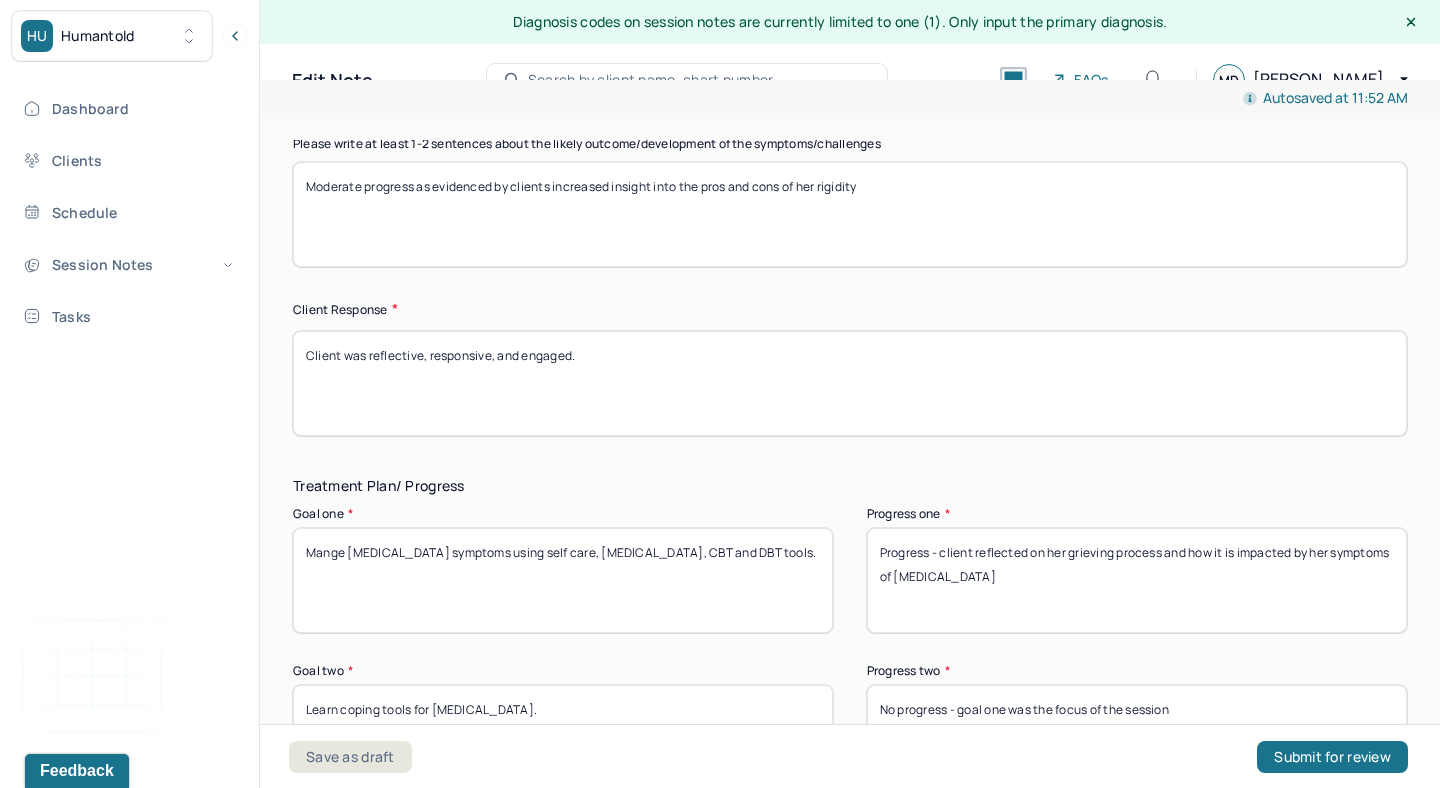 scroll, scrollTop: 3063, scrollLeft: 0, axis: vertical 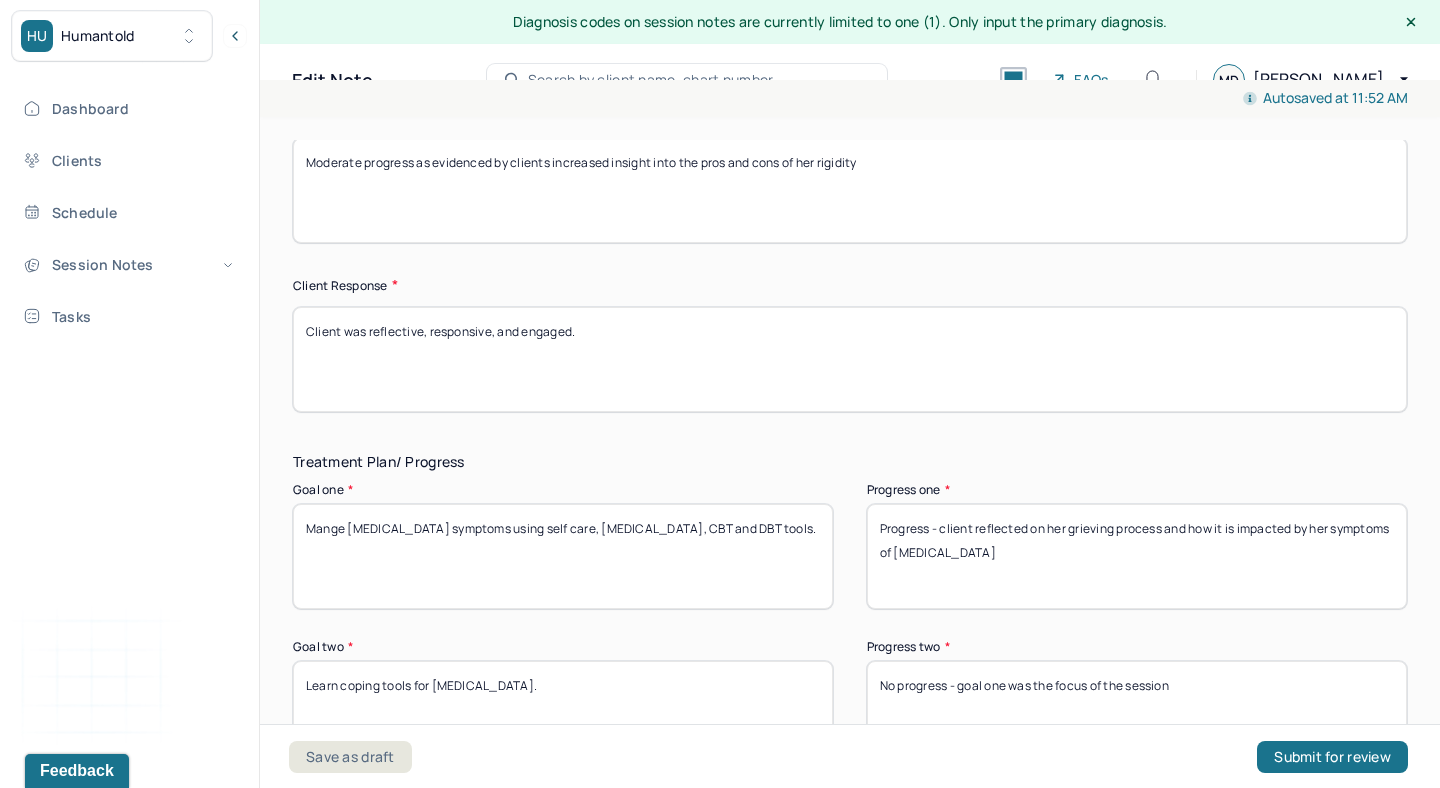 type on "Moderate progress as evidenced by clients increased insight into the pros and cons of her rigidity" 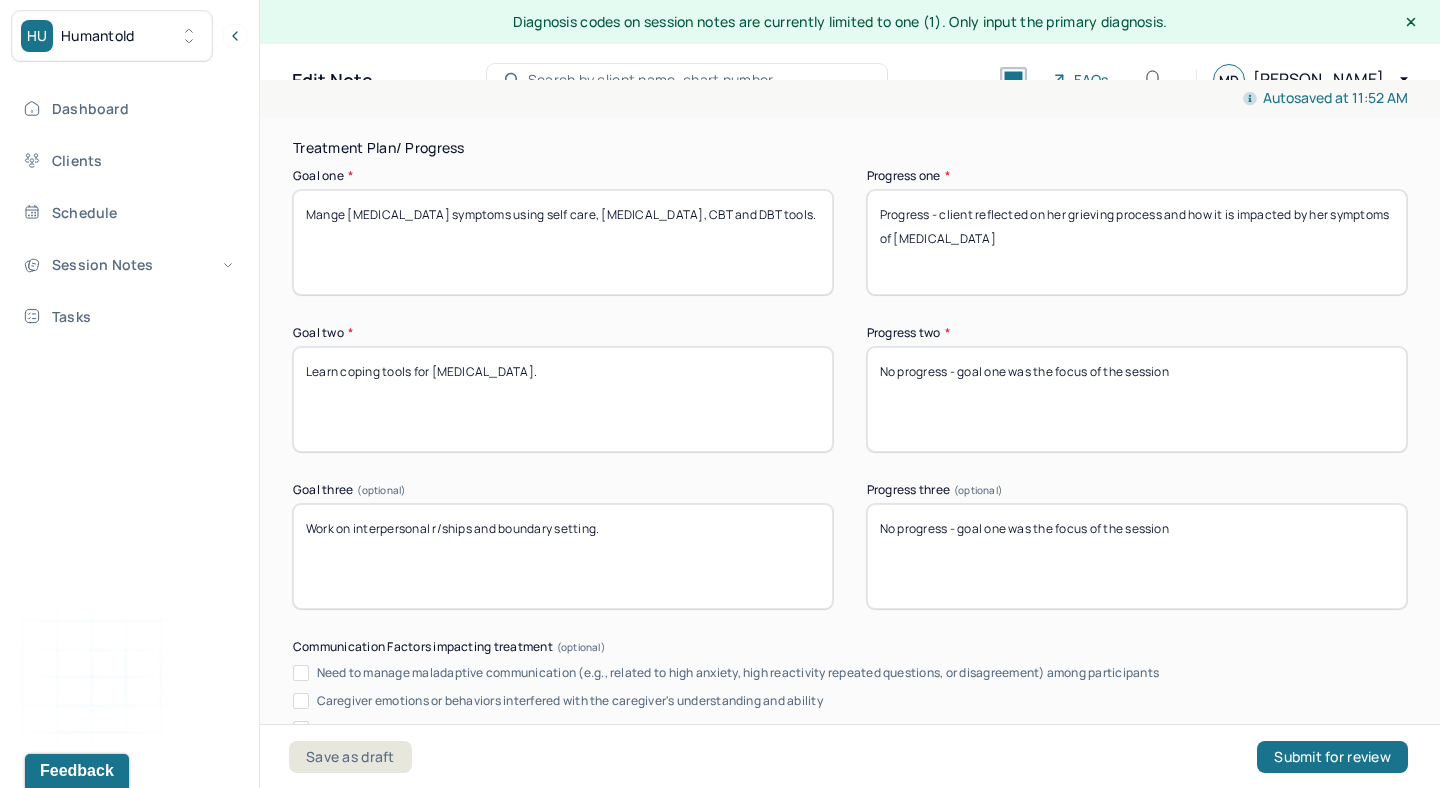 scroll, scrollTop: 3381, scrollLeft: 0, axis: vertical 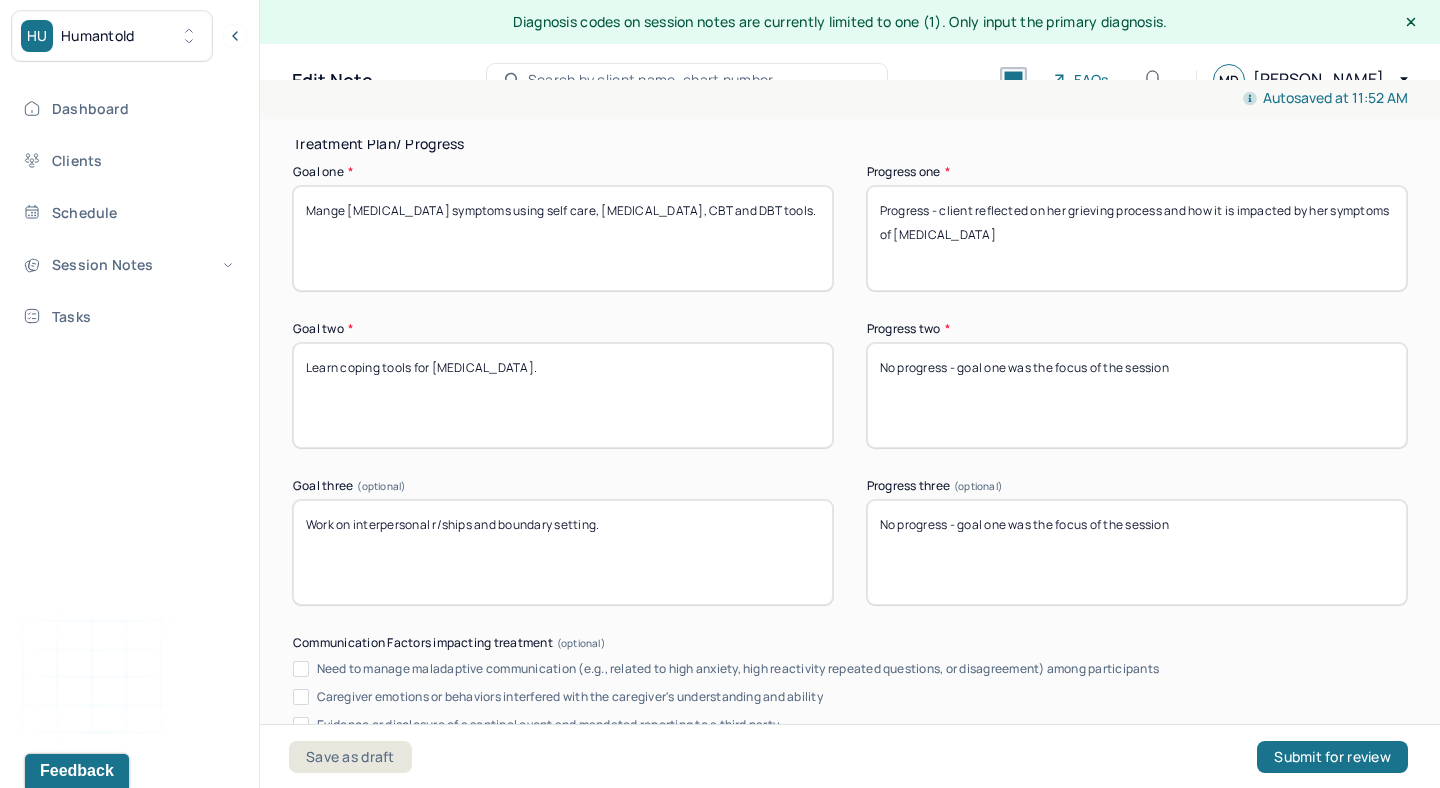 type on "Client was engaged and introspective throughout the session" 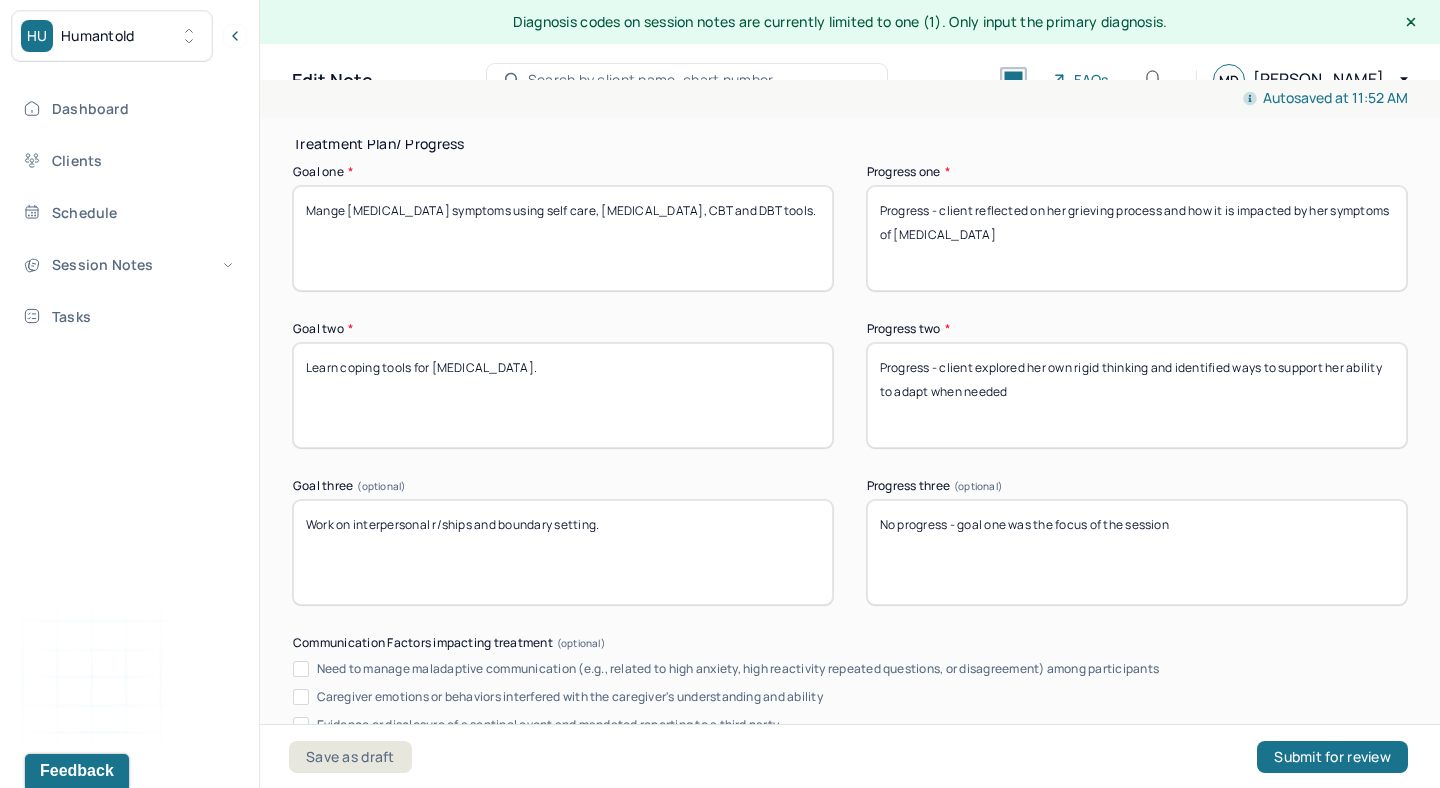 type on "Progress - client explored her own rigid thinking and identified ways to support her ability to adapt when needed" 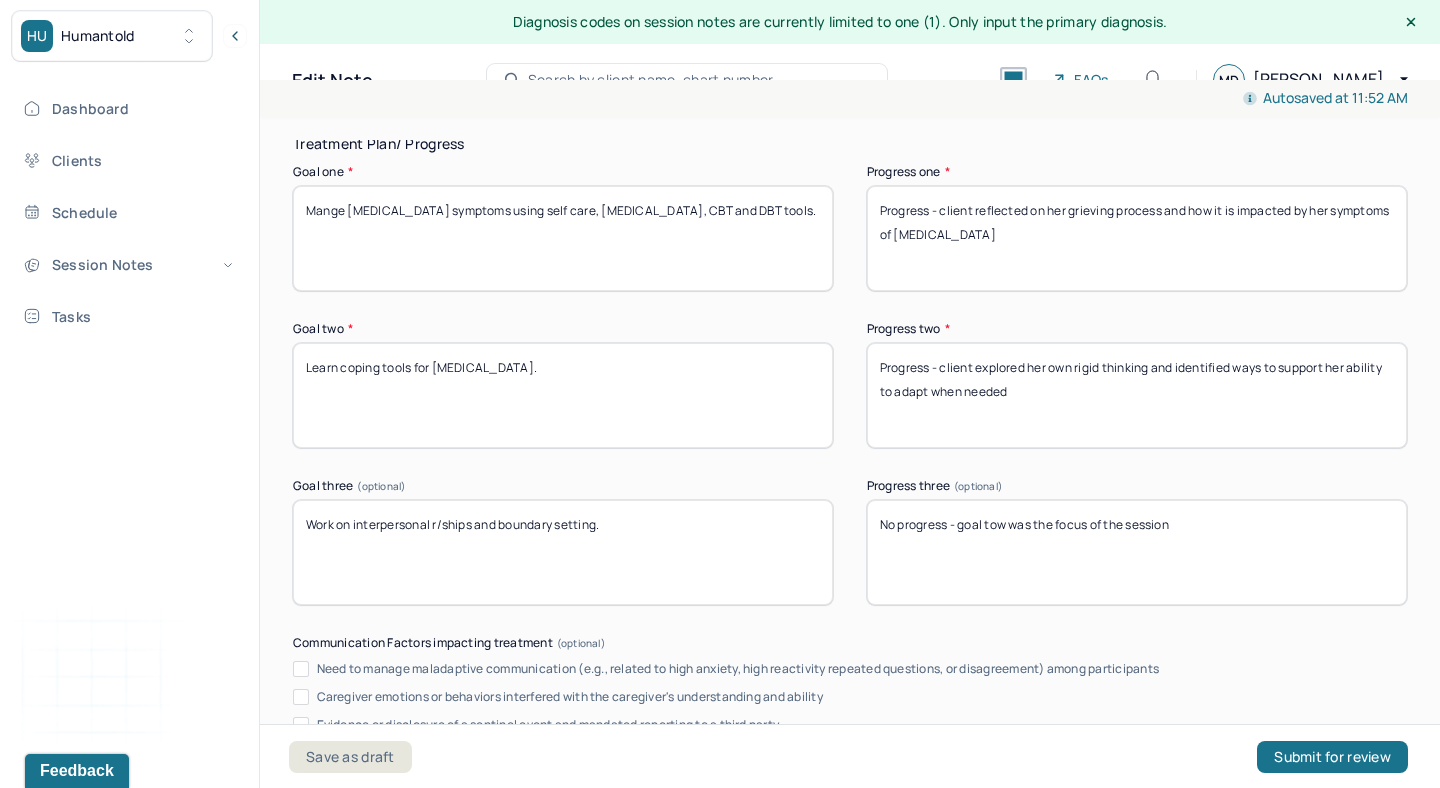 click on "No progress - goal one was the focus of the session" at bounding box center [1137, 552] 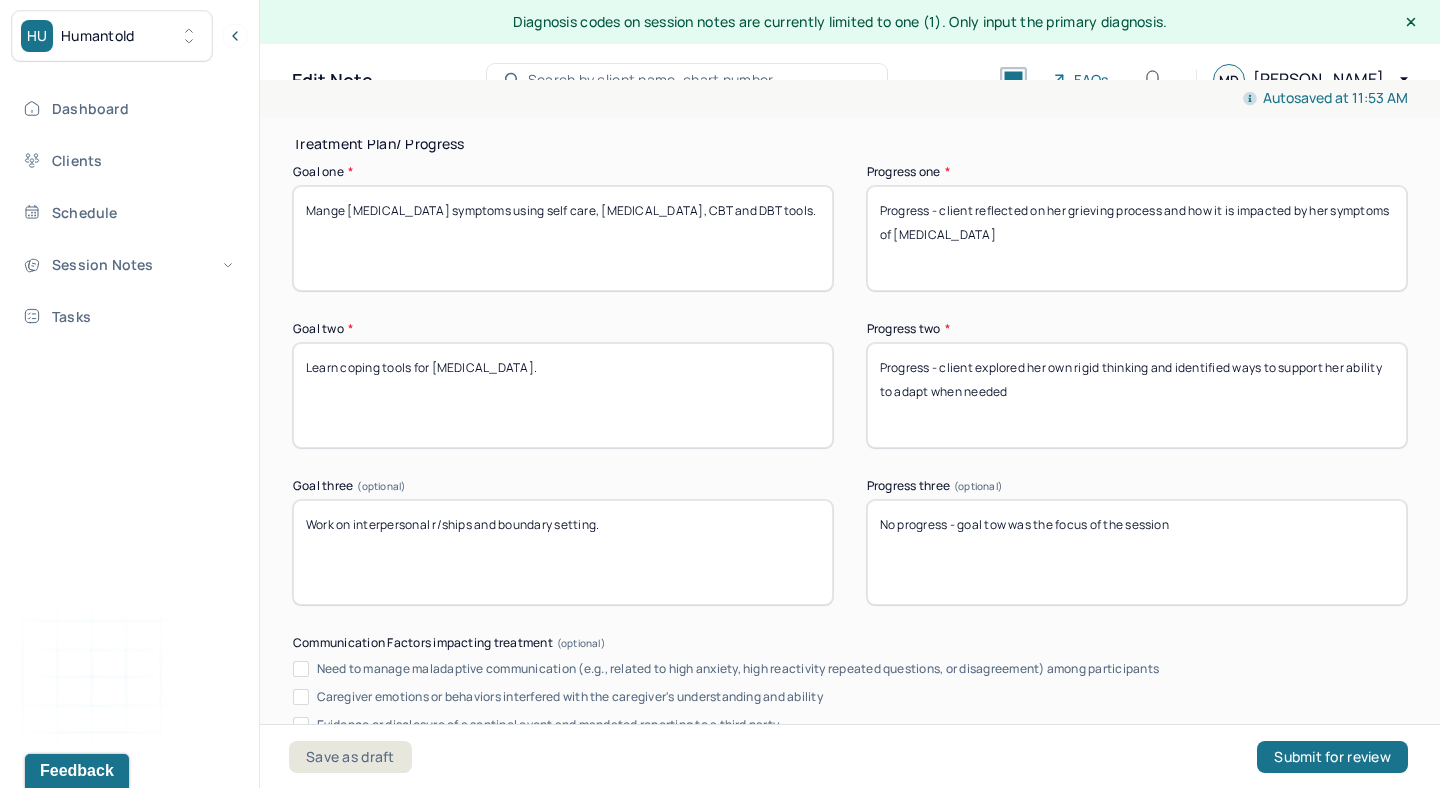 type on "No progress - goal tow was the focus of the session" 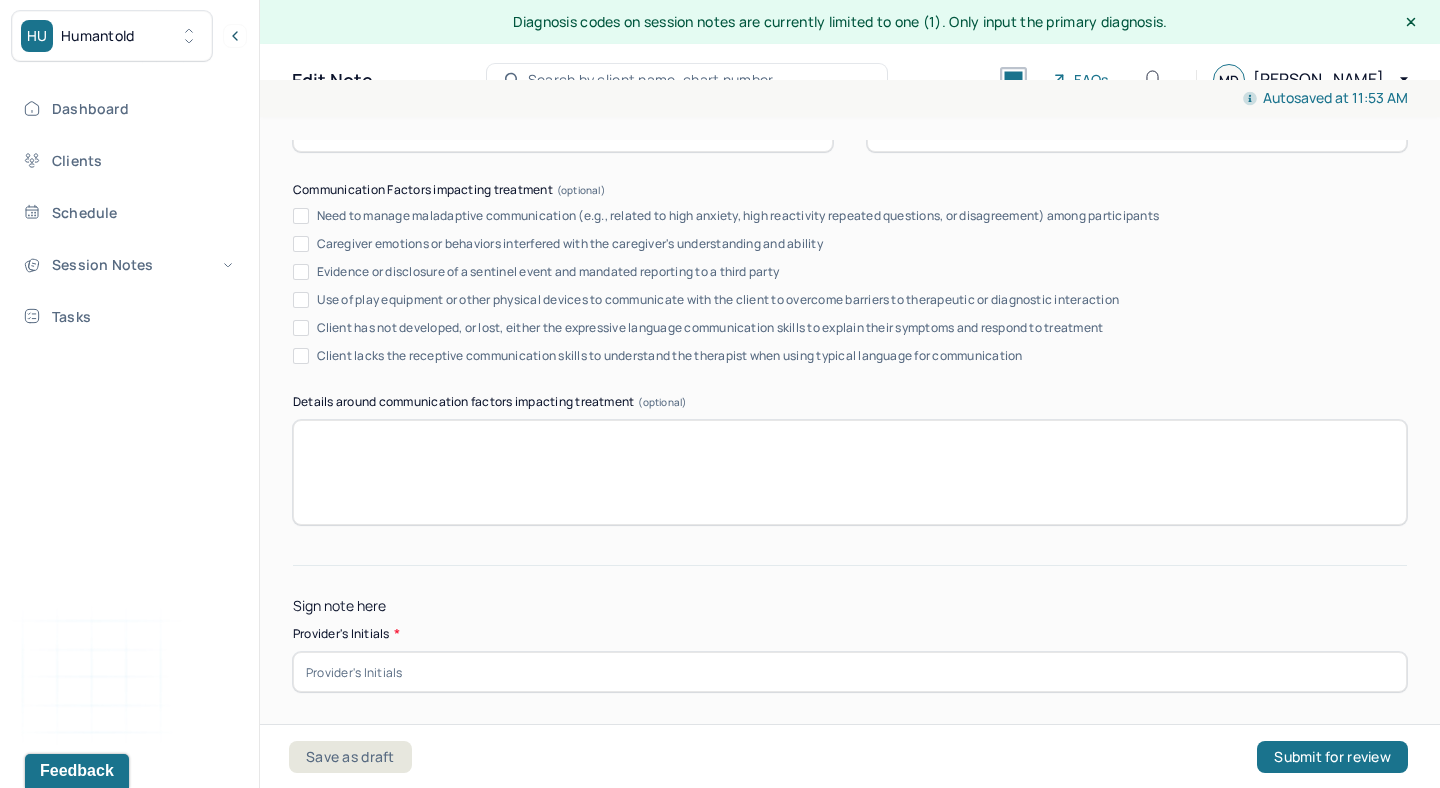 scroll, scrollTop: 3871, scrollLeft: 0, axis: vertical 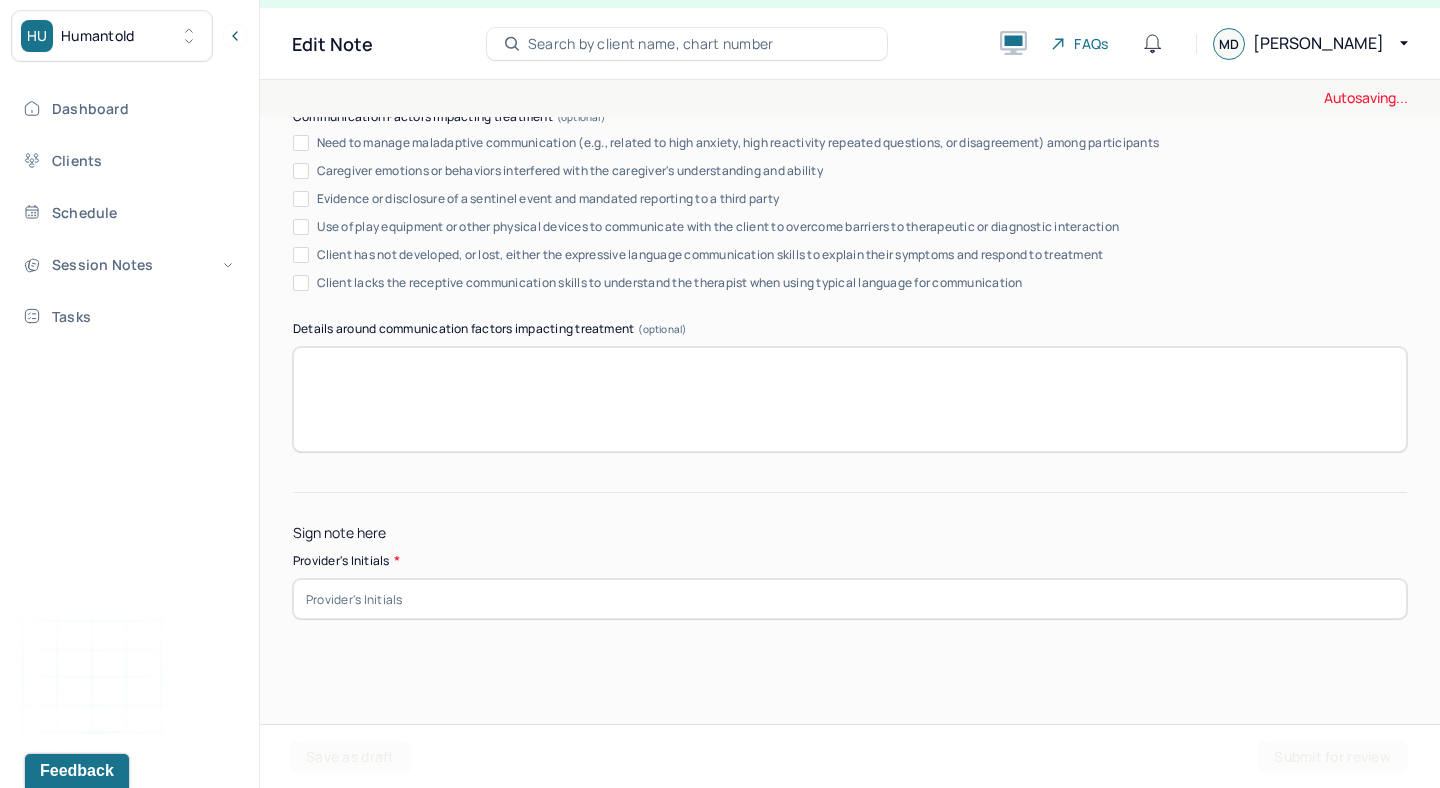 type on "No progress - goal tow was the focus of the session" 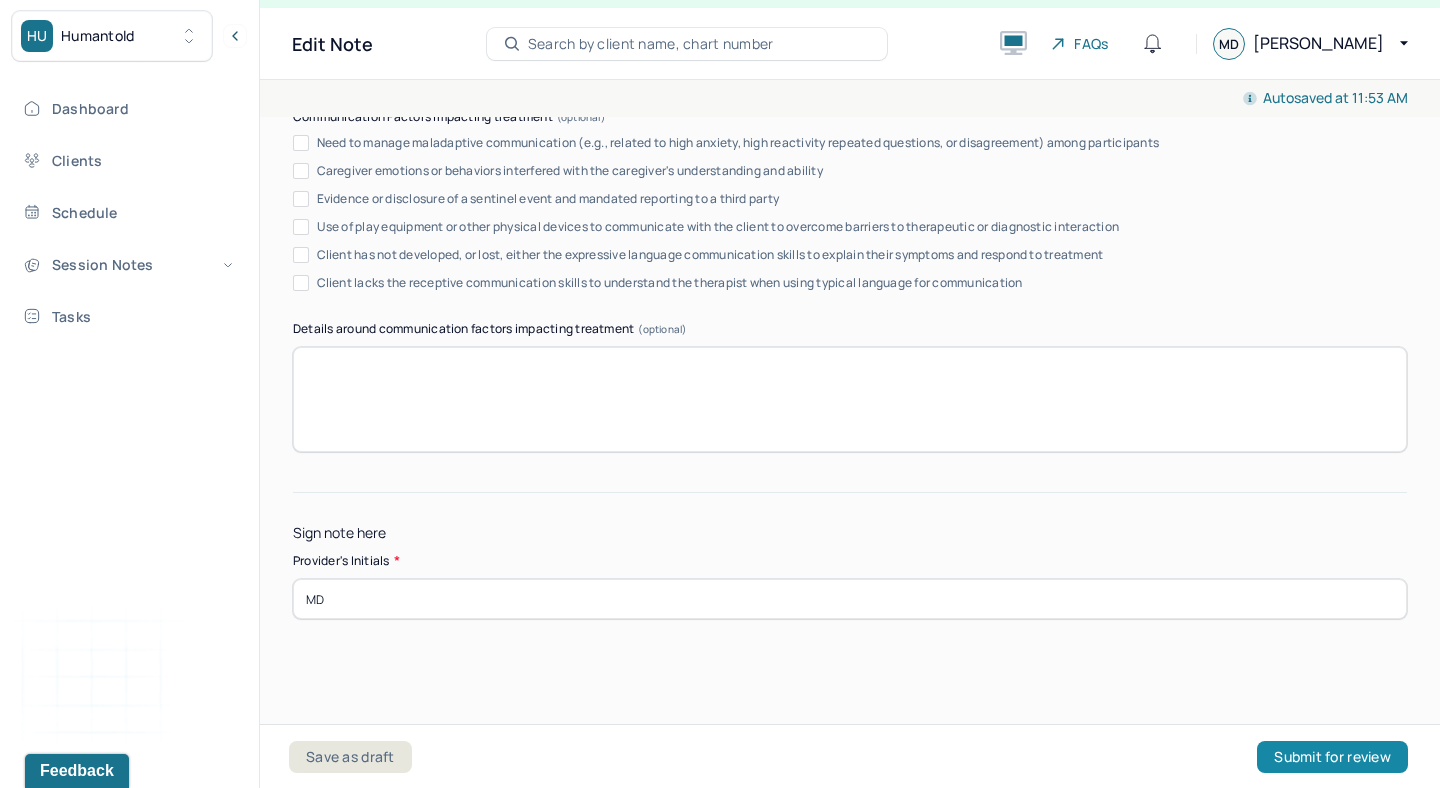 type on "MD" 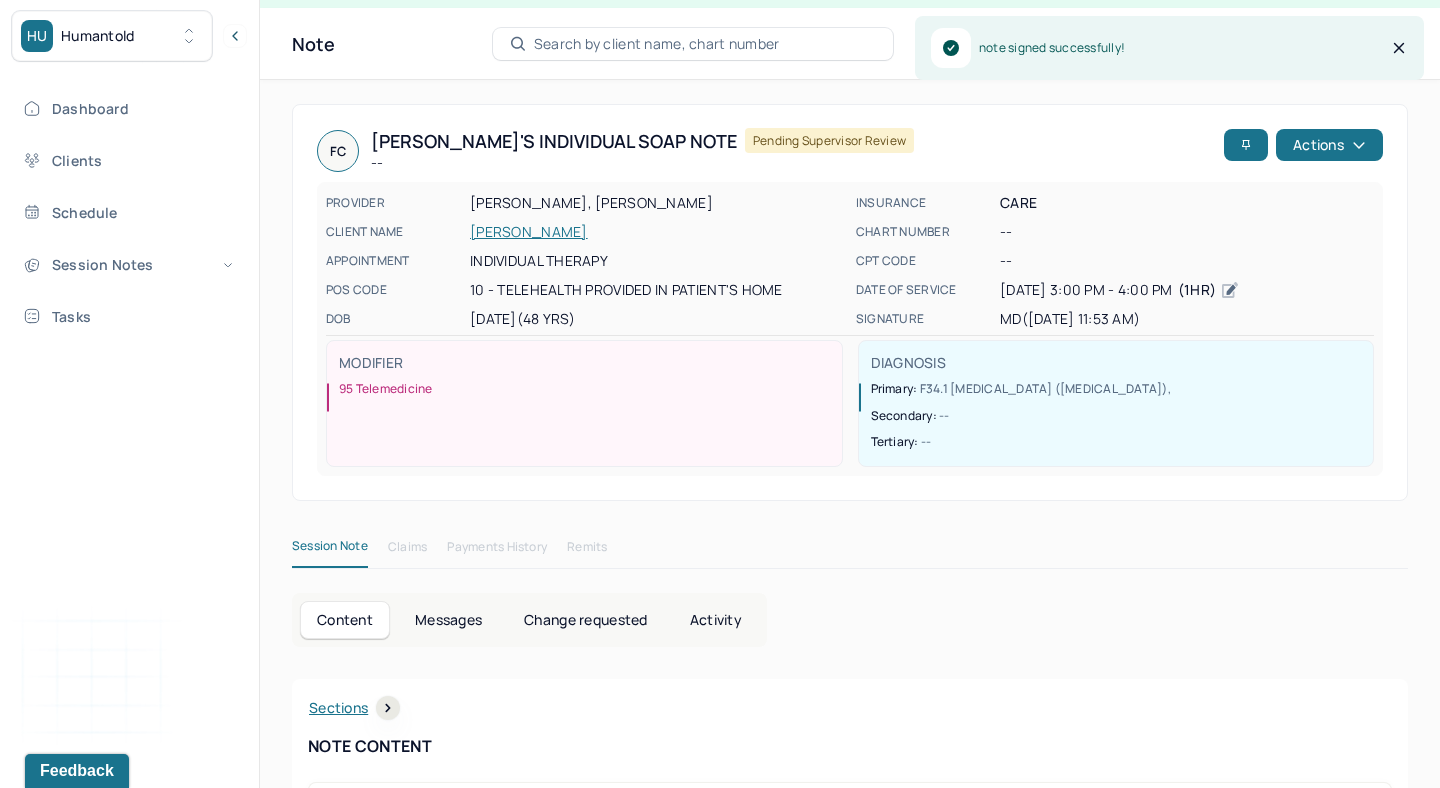 scroll, scrollTop: 0, scrollLeft: 0, axis: both 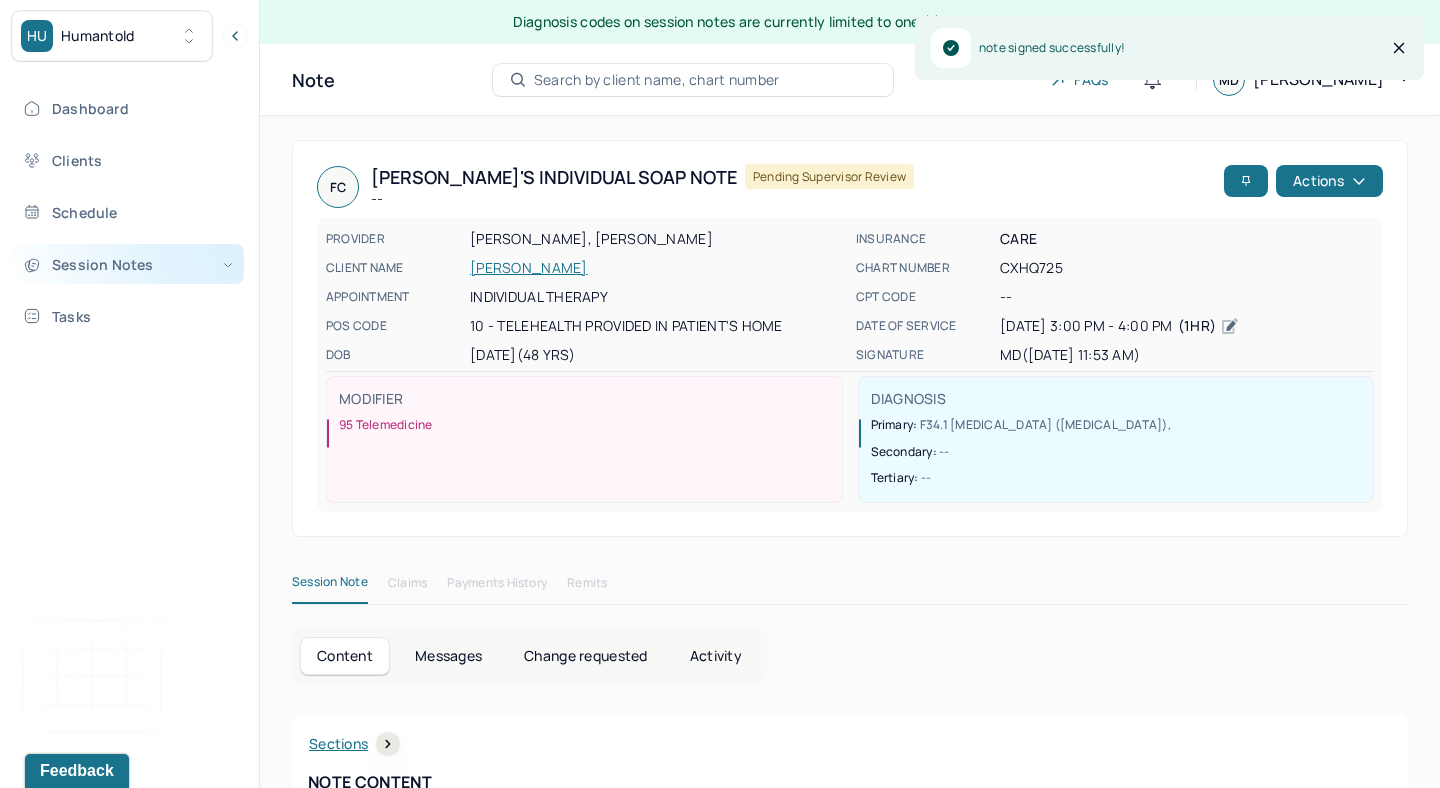 click on "Session Notes" at bounding box center (128, 264) 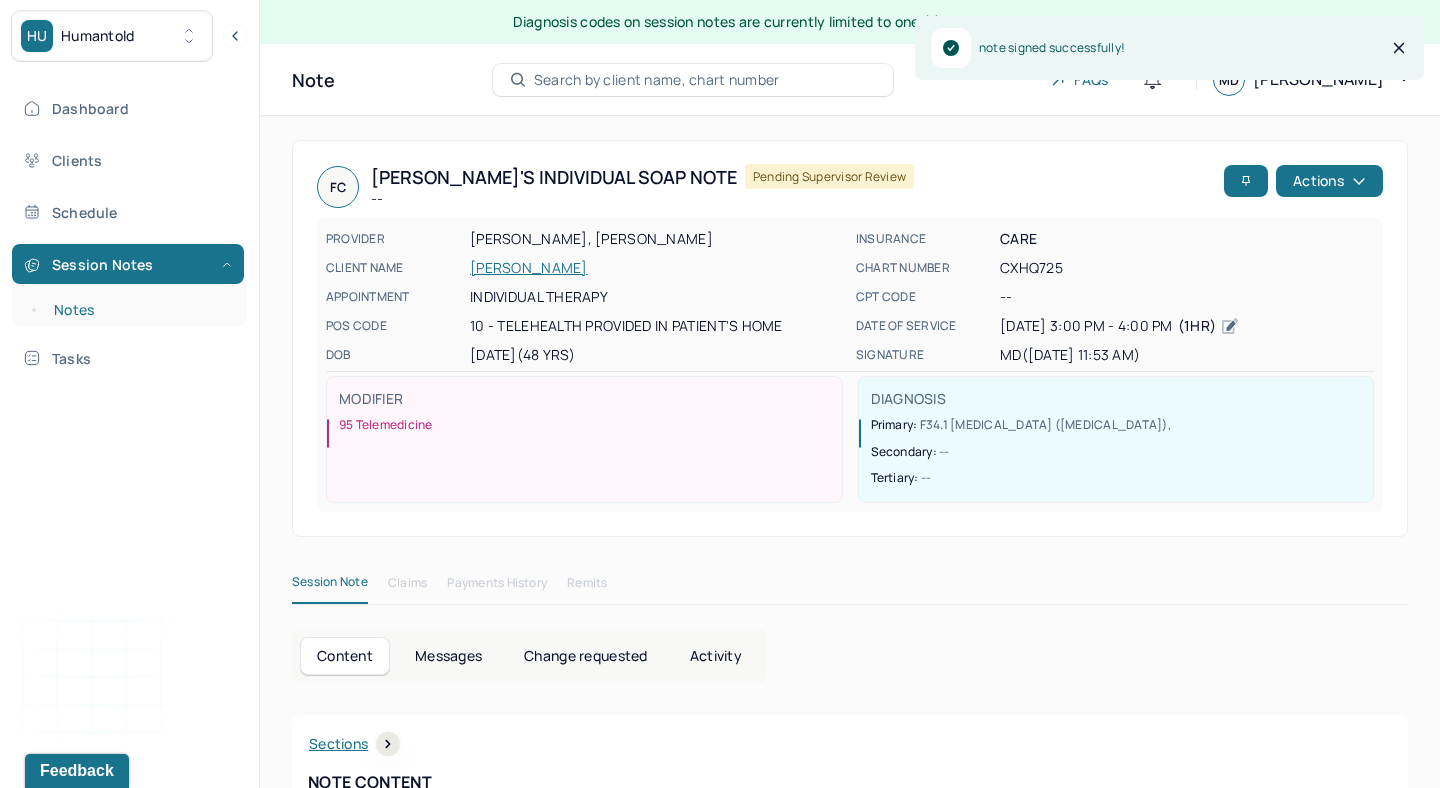 click on "Notes" at bounding box center (139, 310) 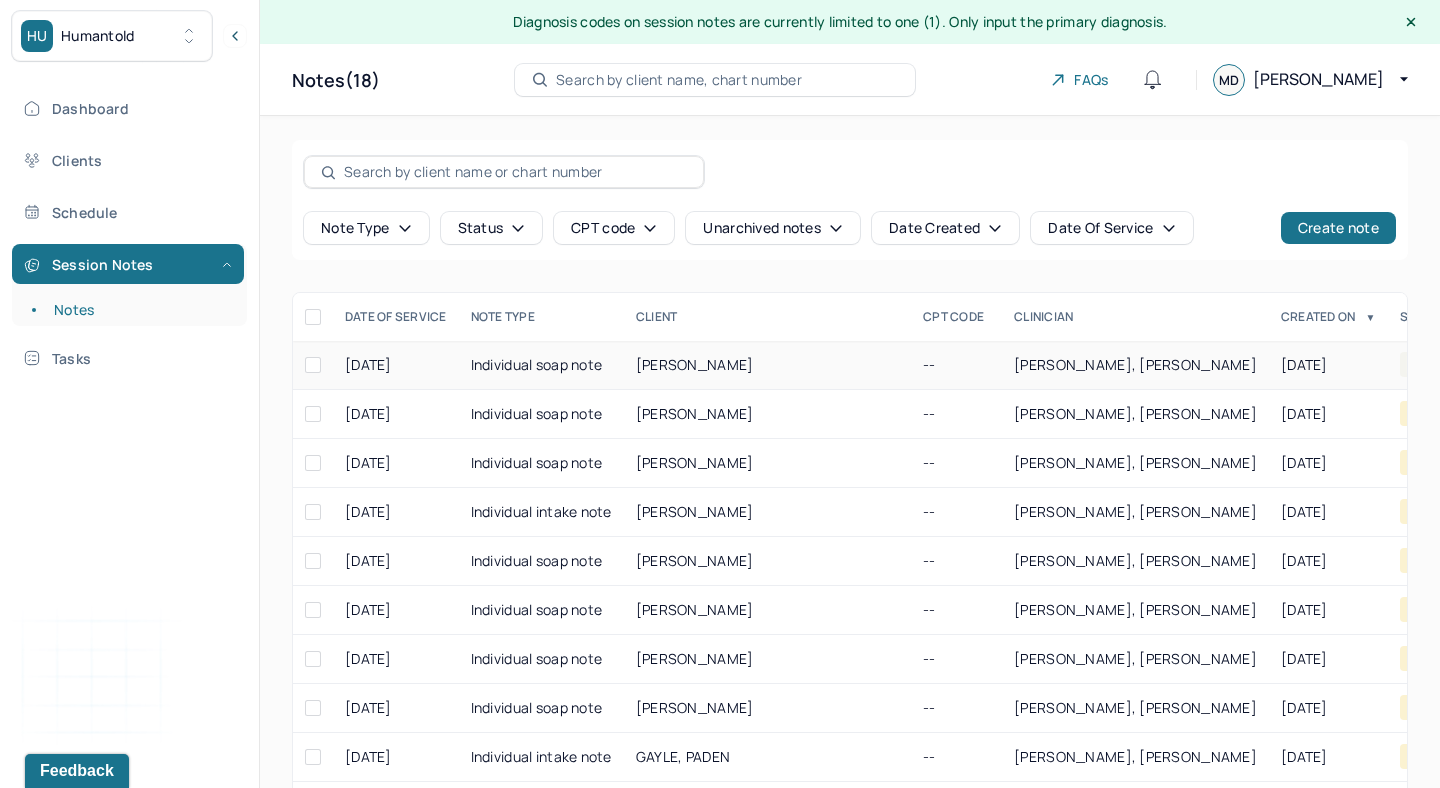 click on "[PERSON_NAME]" at bounding box center (767, 365) 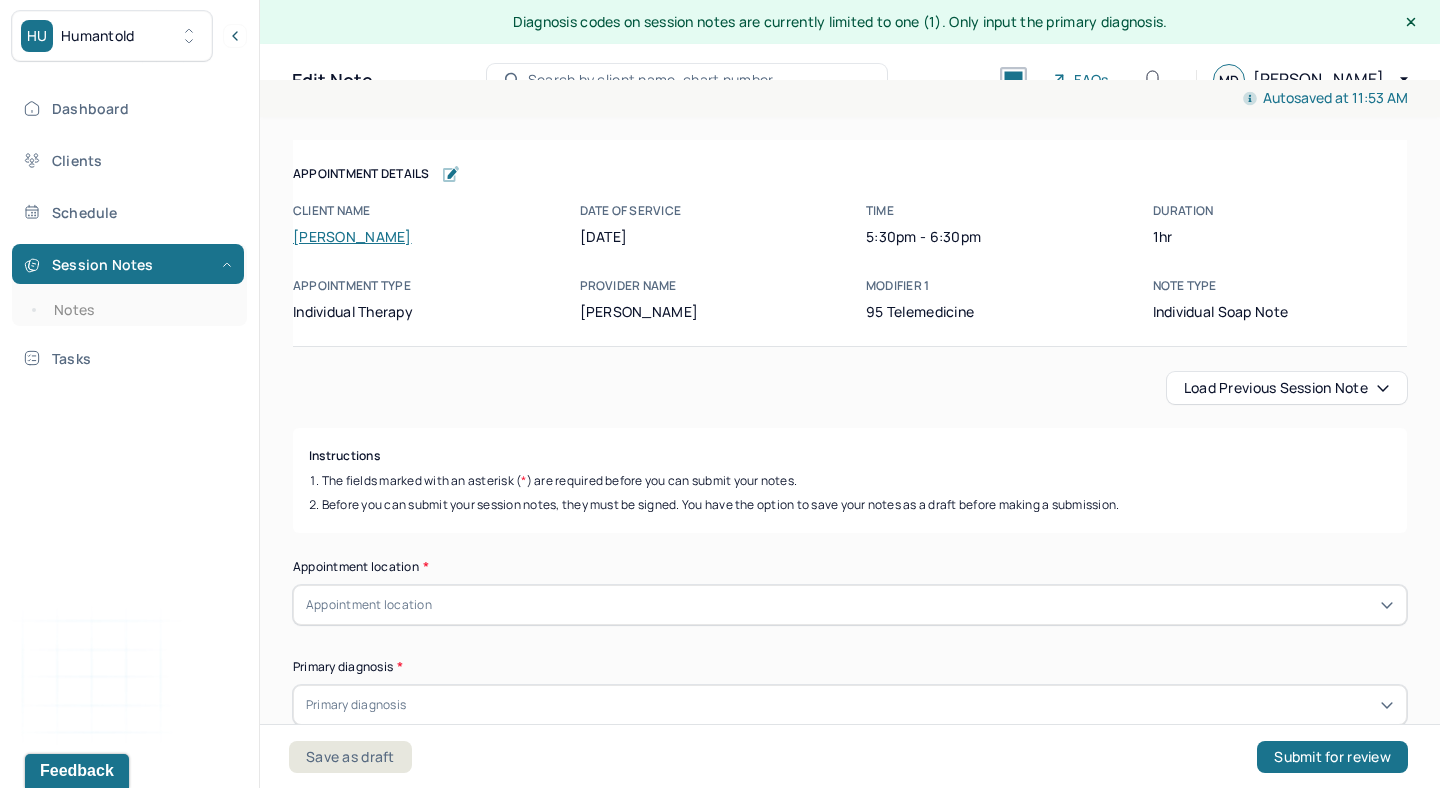 click on "Load previous session note" at bounding box center [1287, 388] 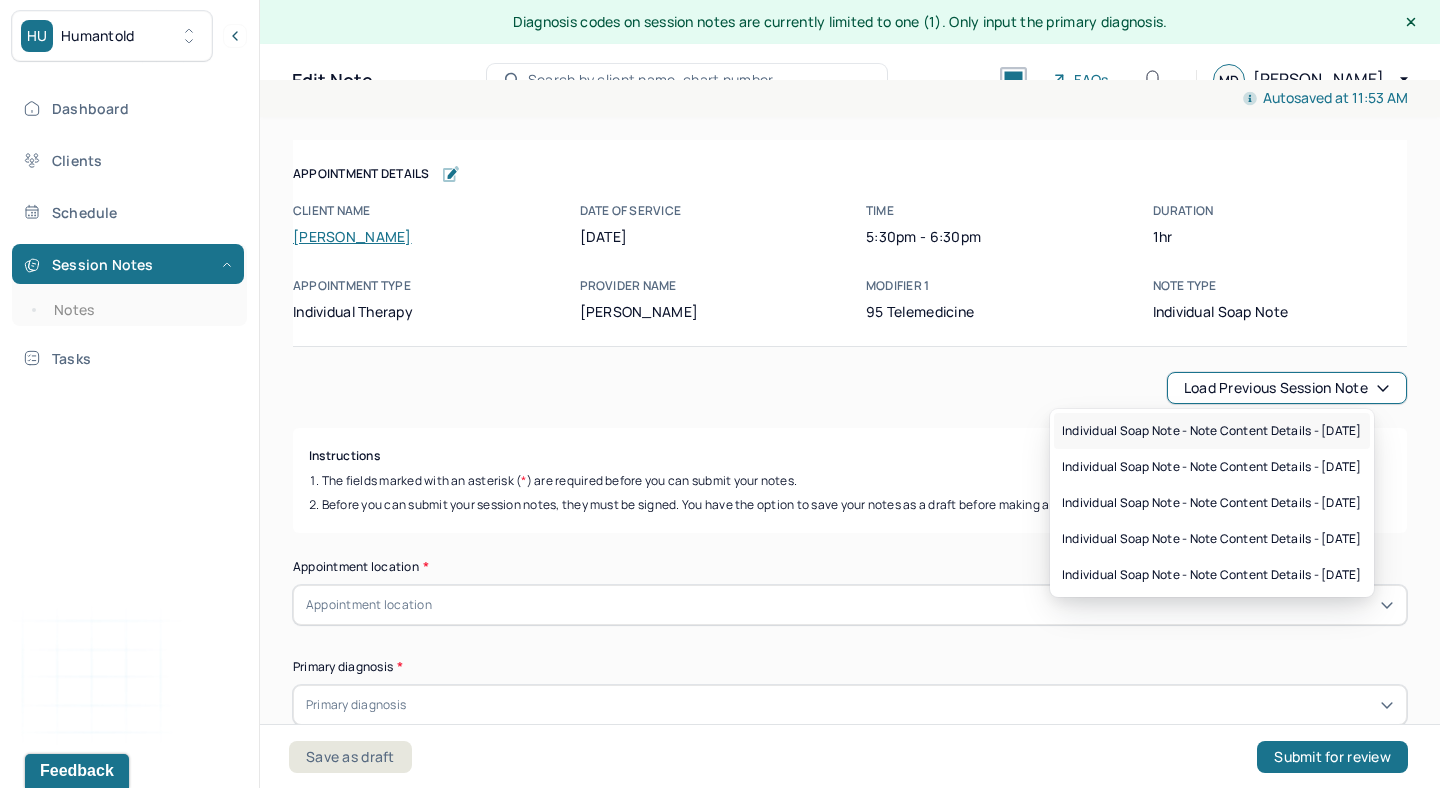 click on "Individual soap note   - Note content Details -   [DATE]" at bounding box center (1212, 431) 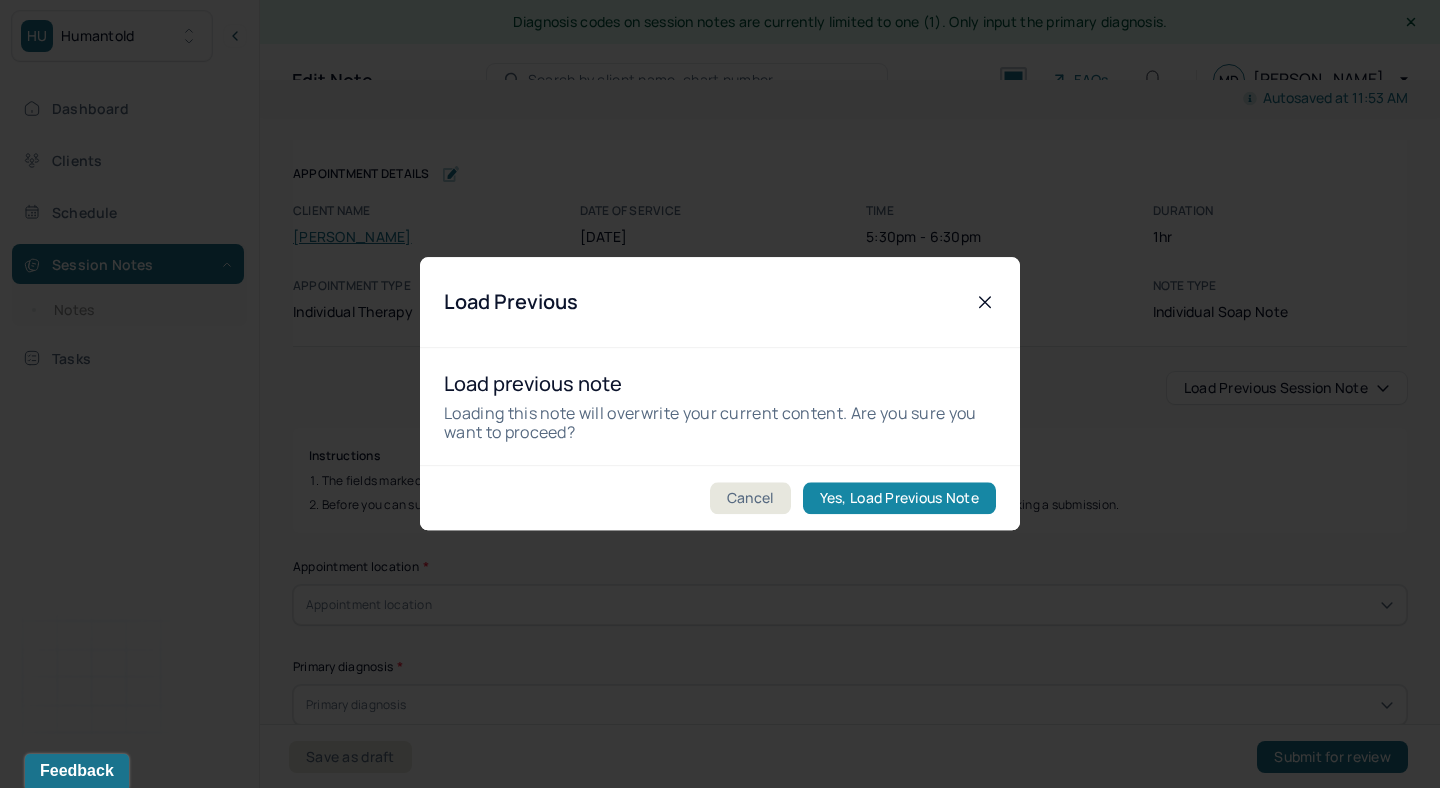 click on "Yes, Load Previous Note" at bounding box center (899, 499) 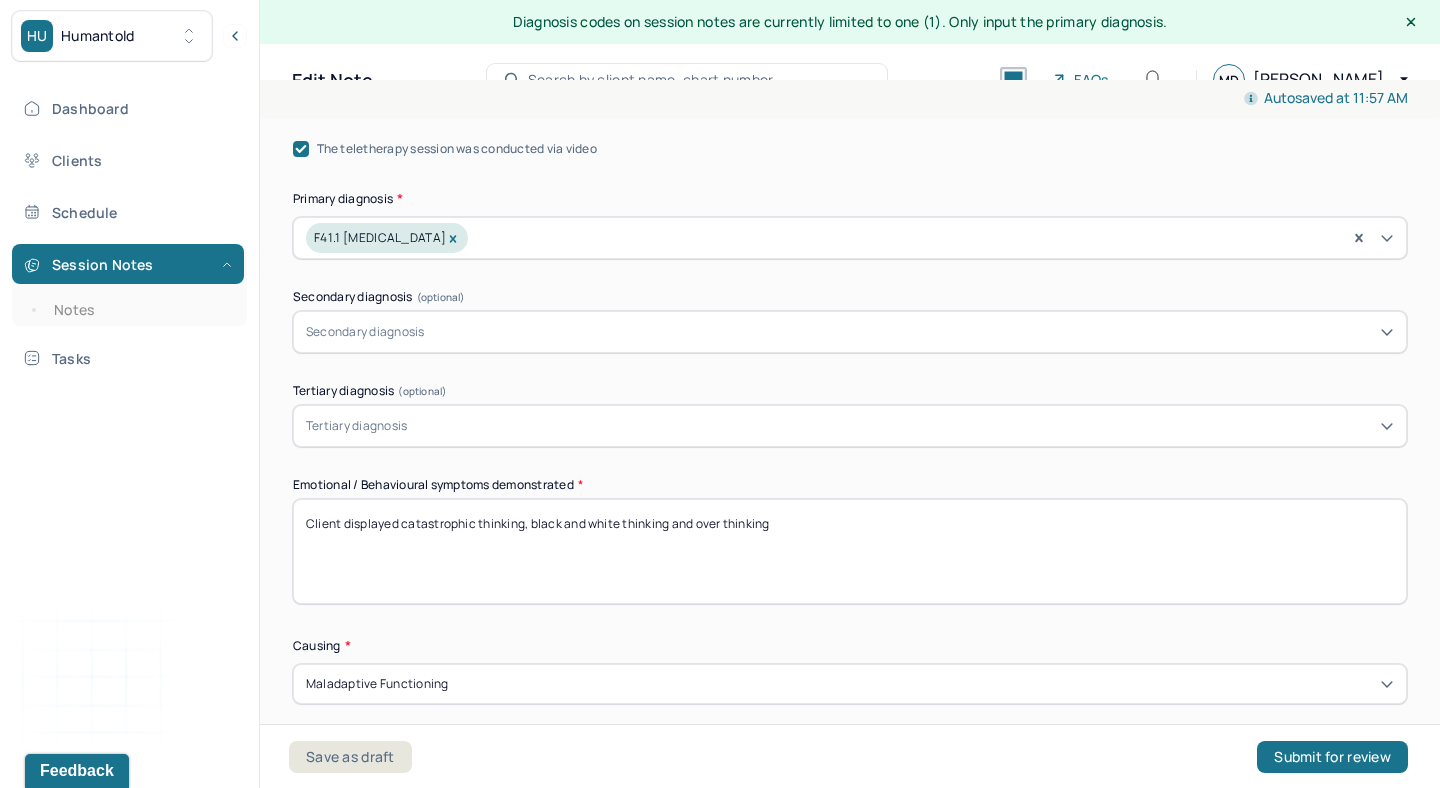 scroll, scrollTop: 907, scrollLeft: 0, axis: vertical 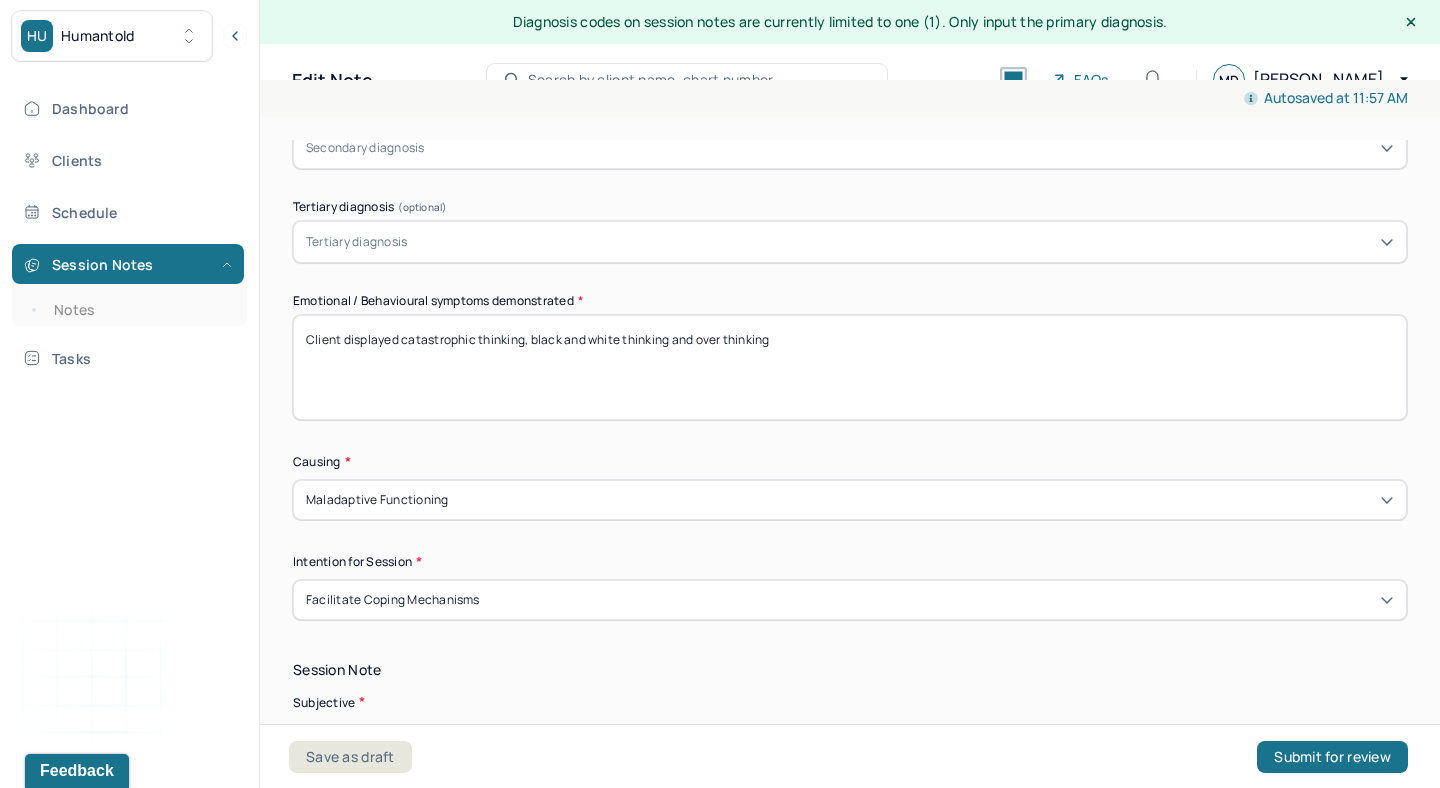 click on "Client displayed catastrophic thinking, black and white thinking and over thinking" at bounding box center (850, 367) 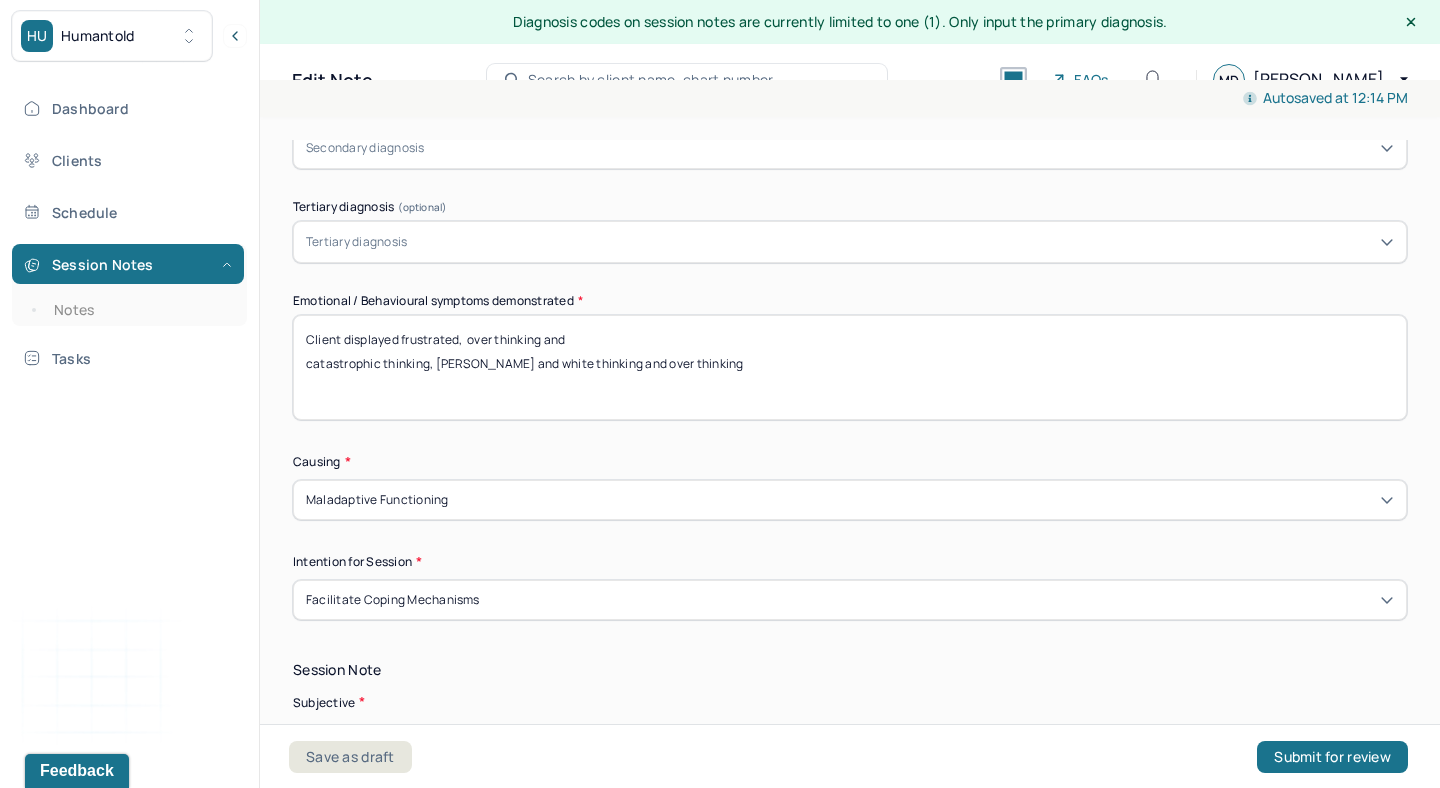 drag, startPoint x: 426, startPoint y: 361, endPoint x: 294, endPoint y: 368, distance: 132.18547 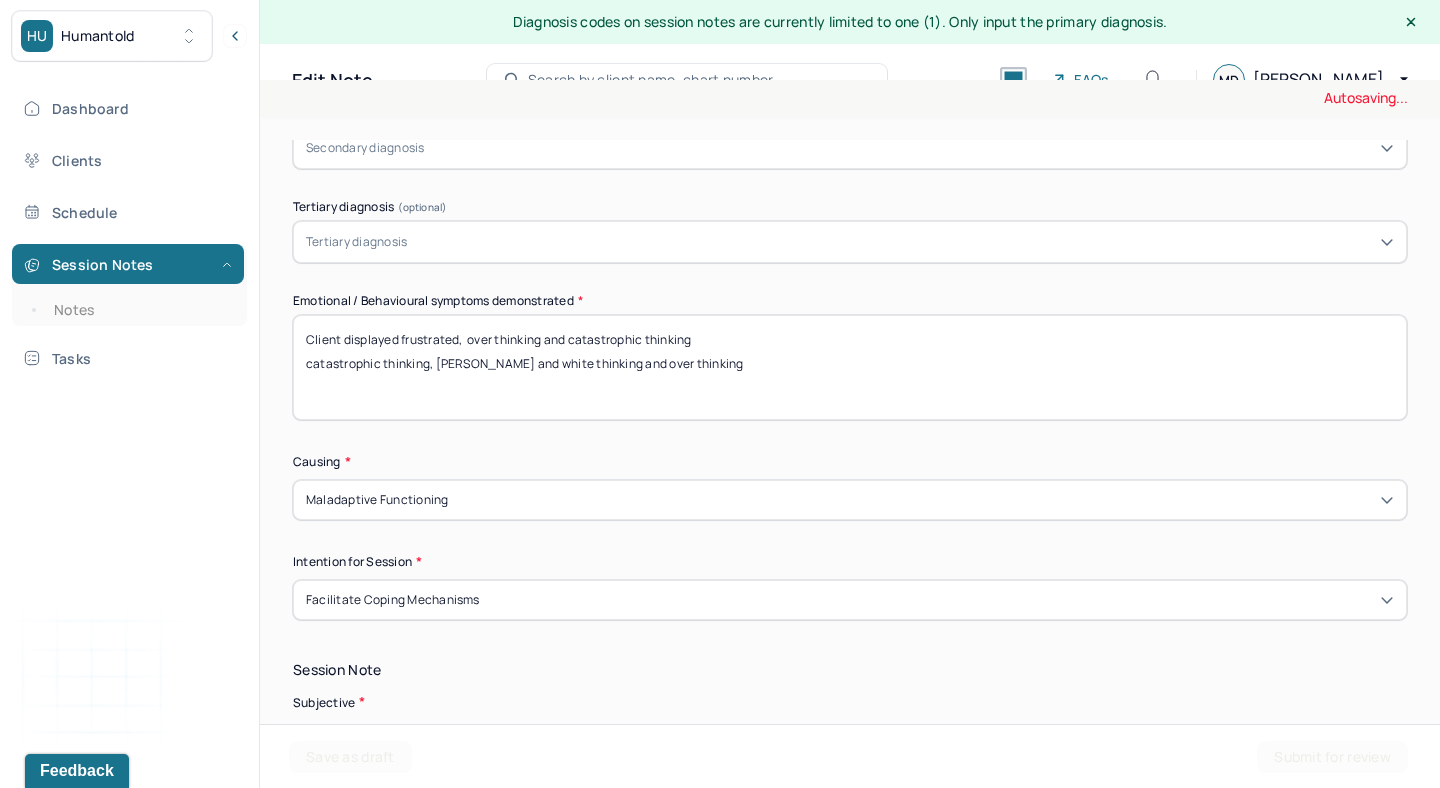 drag, startPoint x: 695, startPoint y: 368, endPoint x: 306, endPoint y: 363, distance: 389.03214 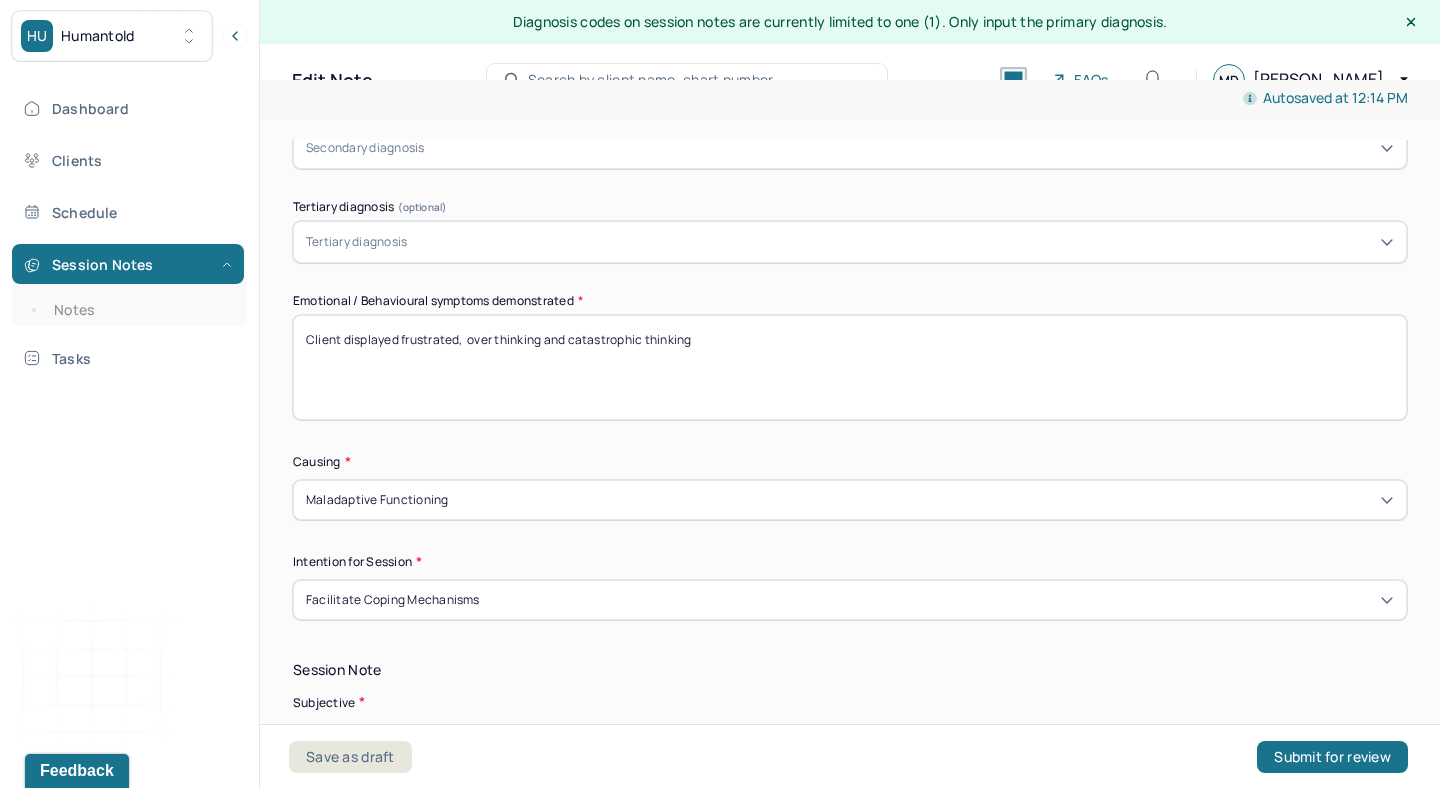 drag, startPoint x: 701, startPoint y: 335, endPoint x: 401, endPoint y: 342, distance: 300.08167 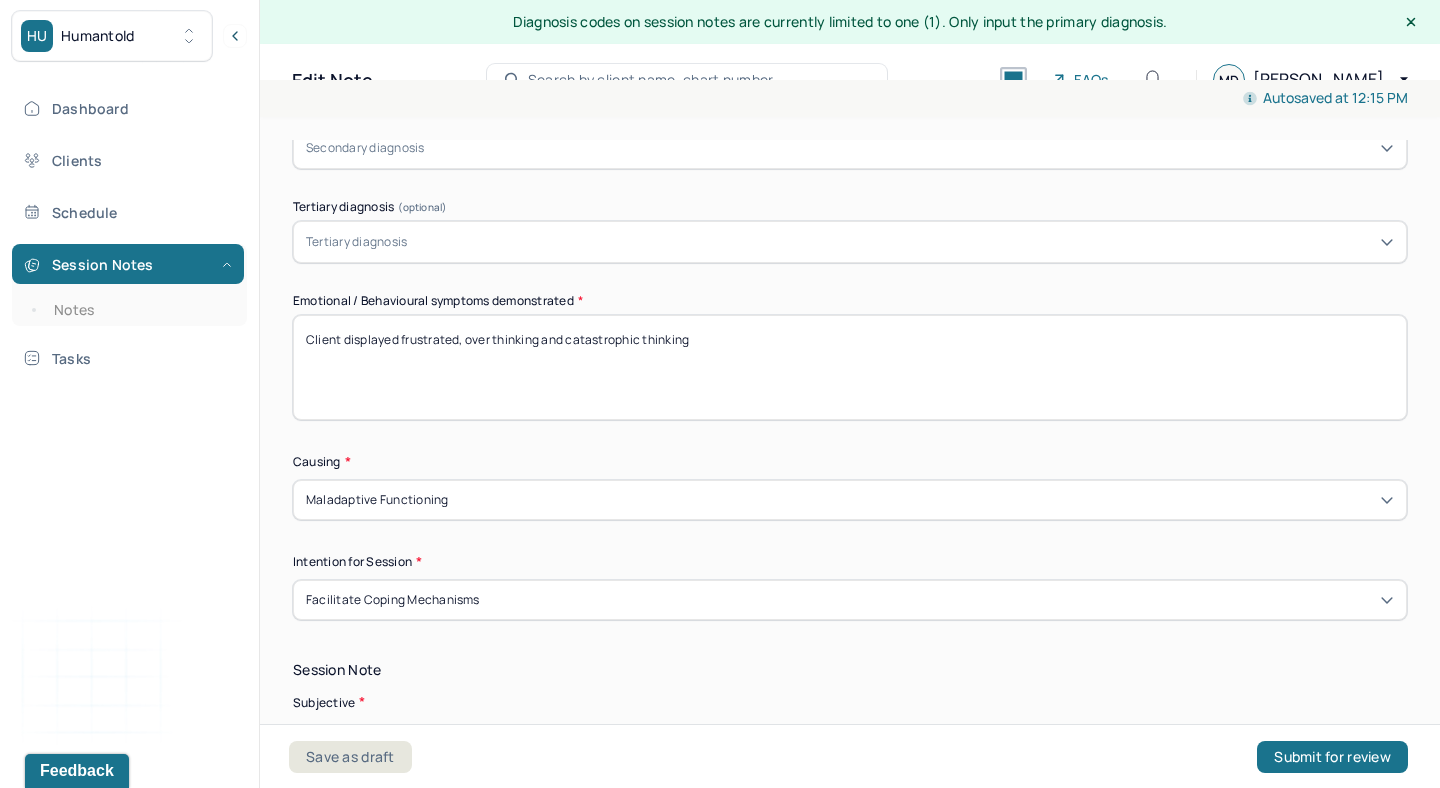 drag, startPoint x: 694, startPoint y: 339, endPoint x: 401, endPoint y: 343, distance: 293.0273 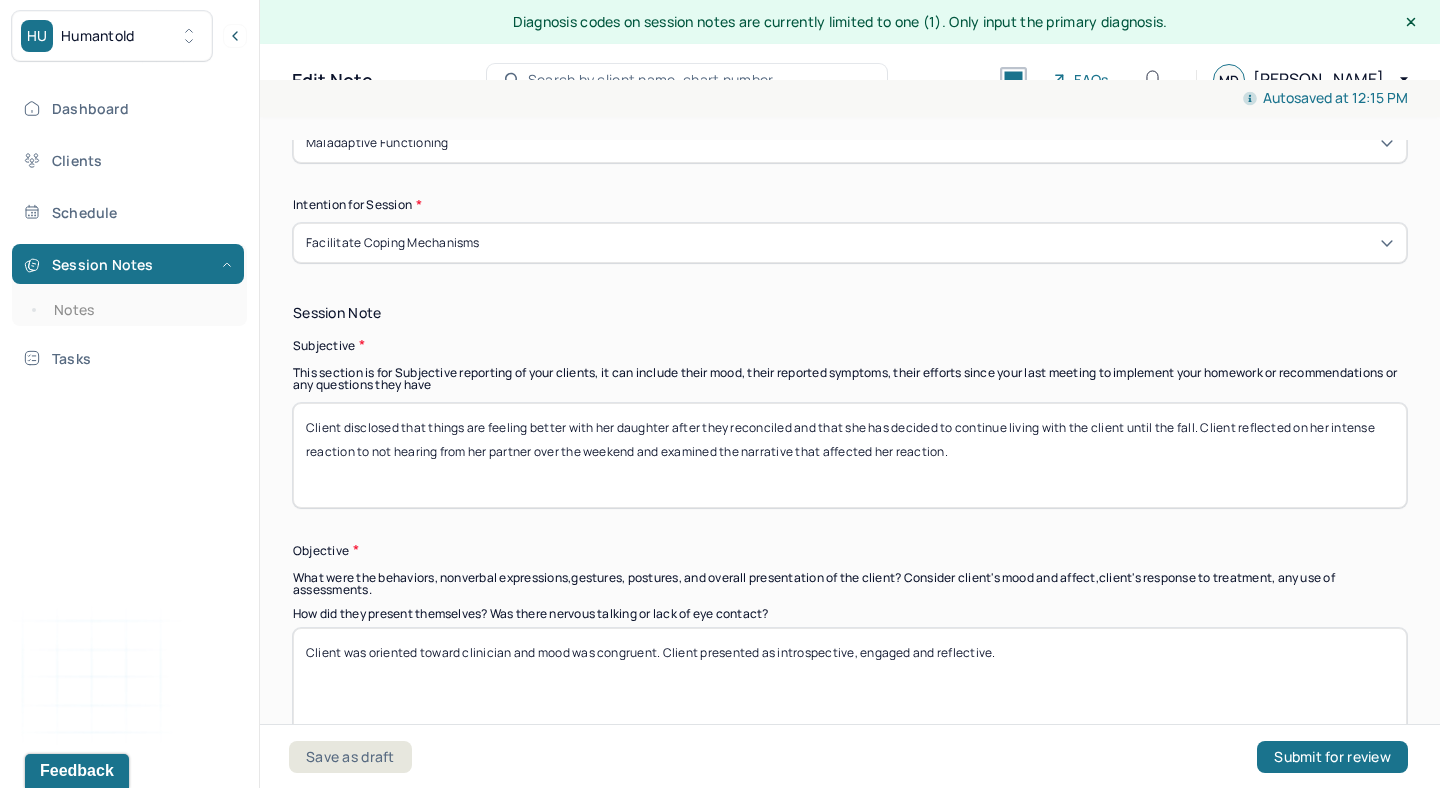 scroll, scrollTop: 1265, scrollLeft: 0, axis: vertical 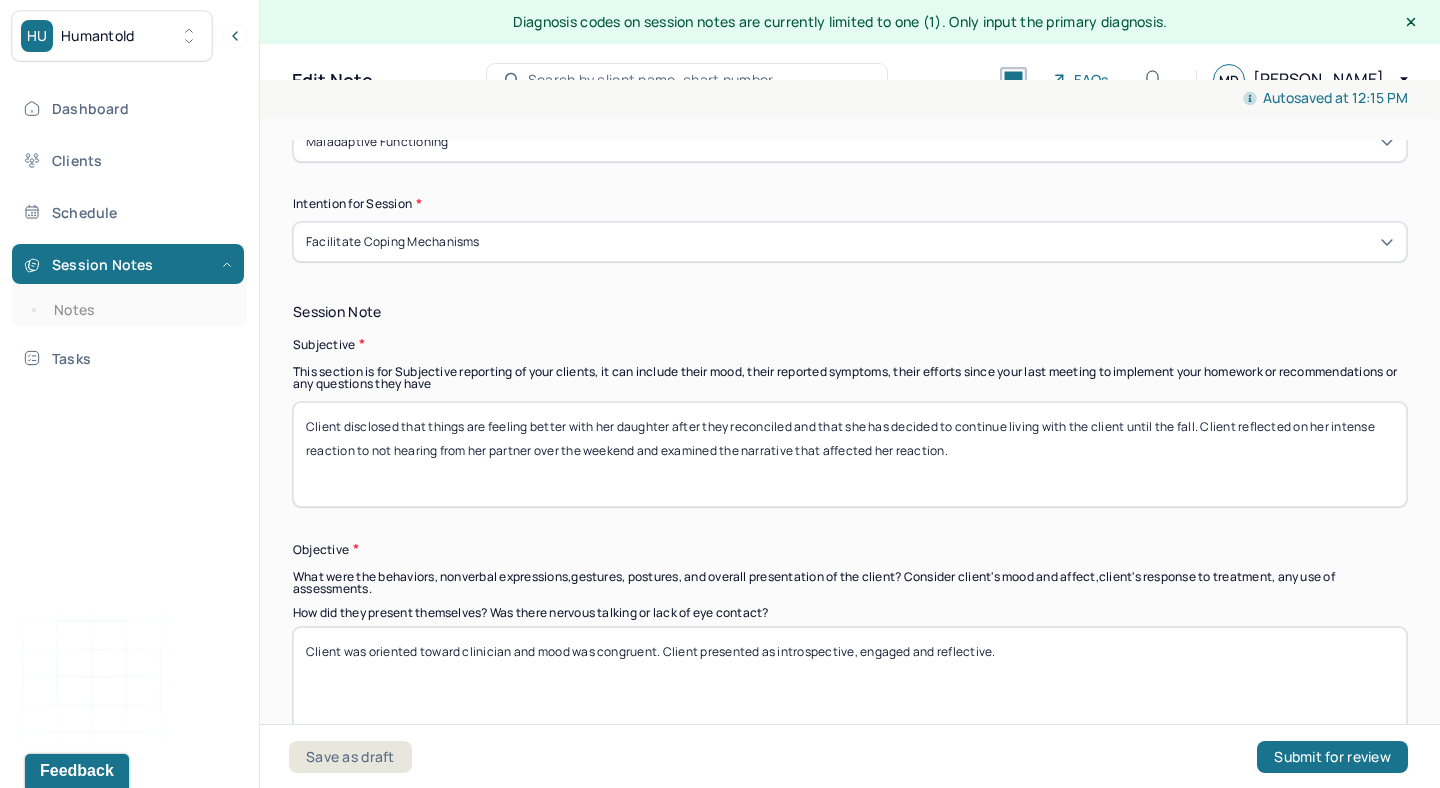 type on "Client displayed frustrated, over thinking and catastrophic thinking" 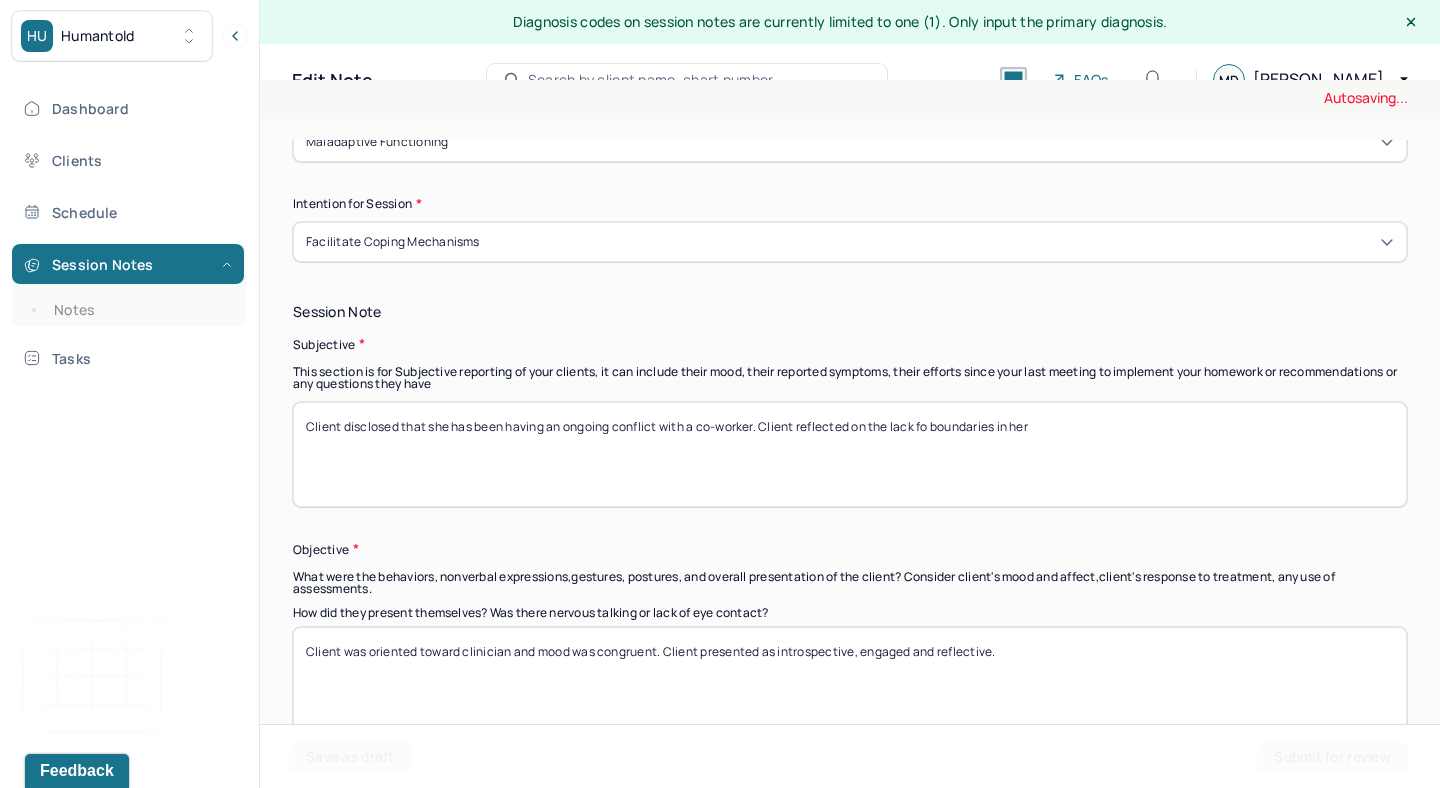 click on "Client disclosed that things are feeling better with her daughter after they reconciled and that she has decided to continue living with the client until the fall. Client reflected on her intense reaction to not hearing from her partner over the weekend and examined the narrative that affected her reaction." at bounding box center (850, 454) 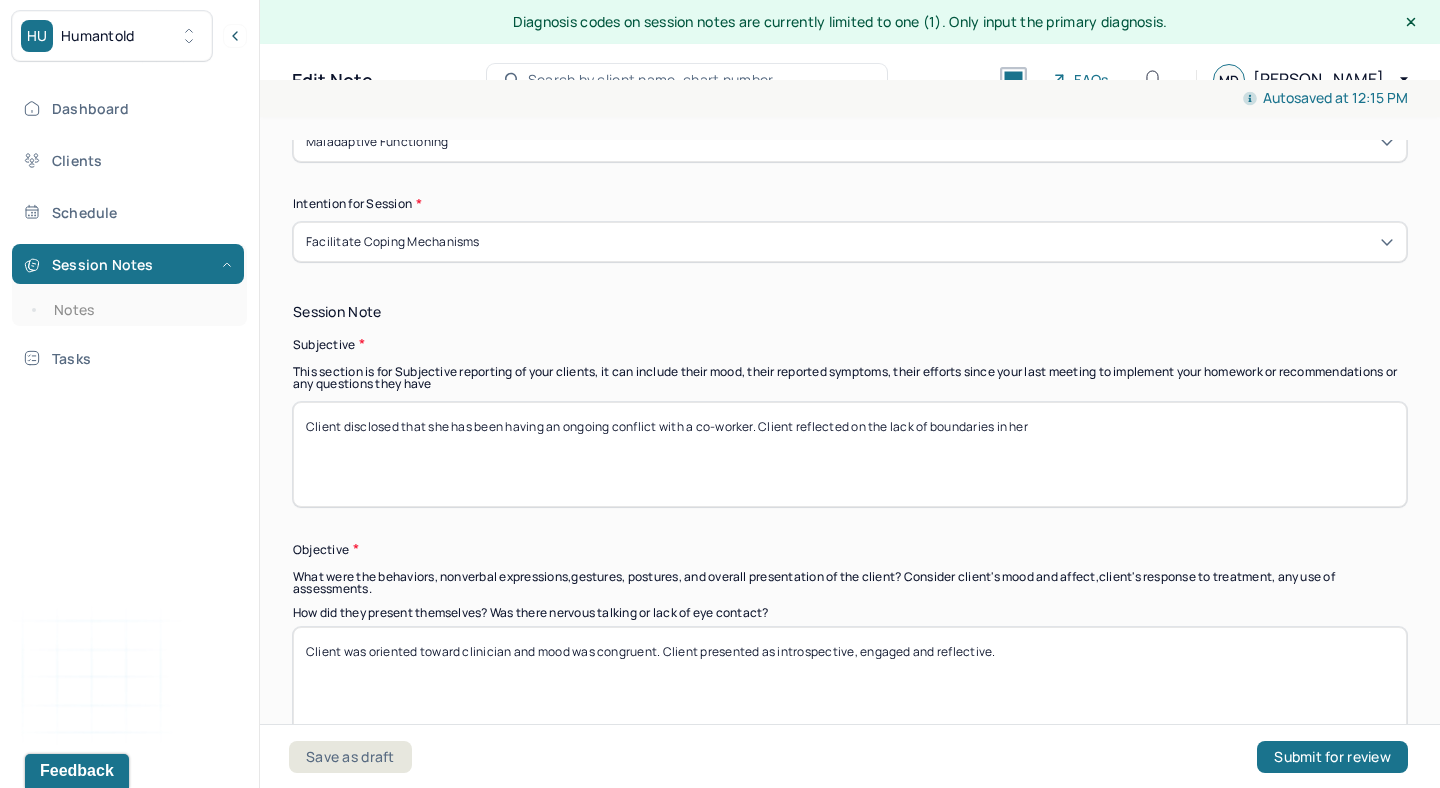 click on "Client disclosed that she has been having an ongoing conflict with a co-worker. Client reflected on the lack fo boundaries in her" at bounding box center [850, 454] 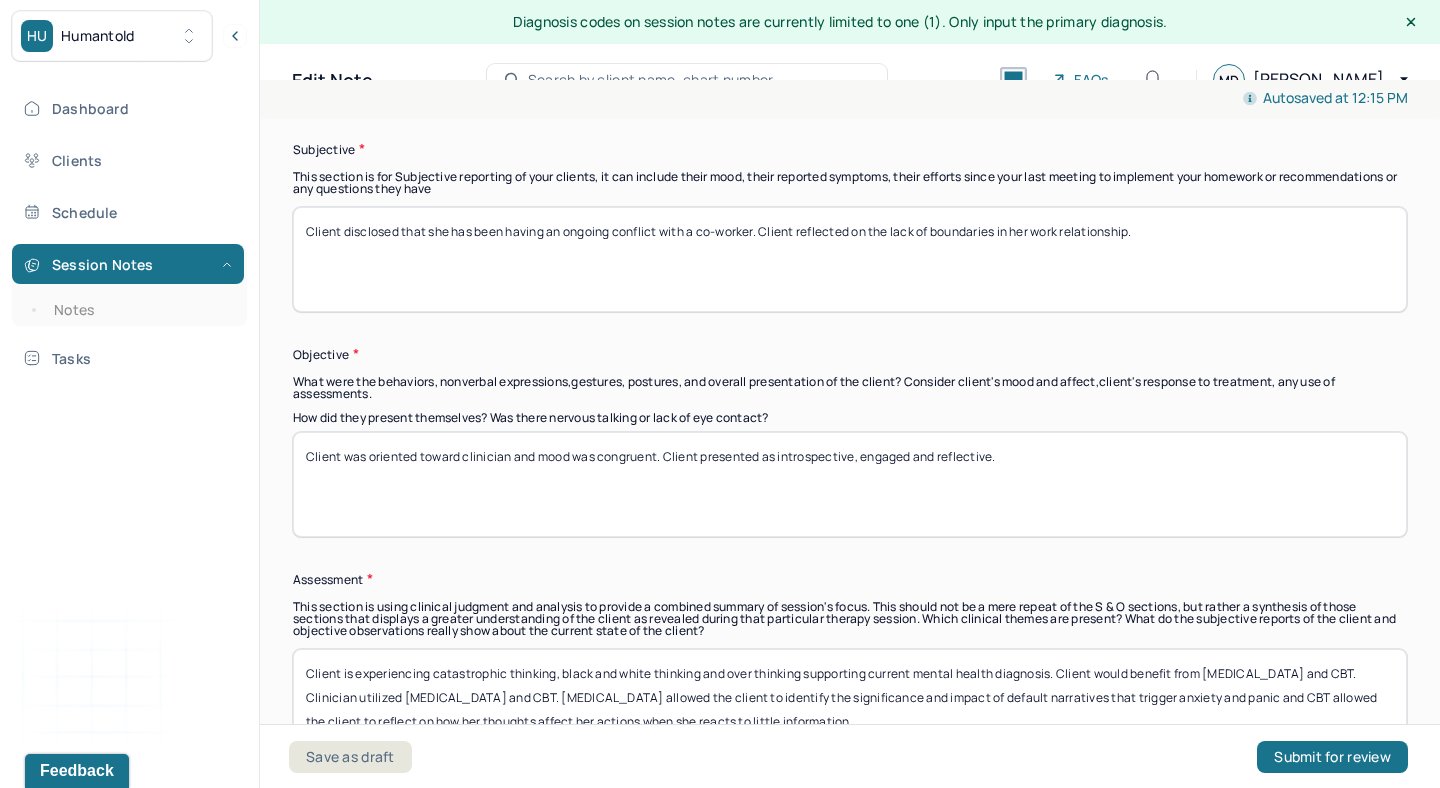 scroll, scrollTop: 1474, scrollLeft: 0, axis: vertical 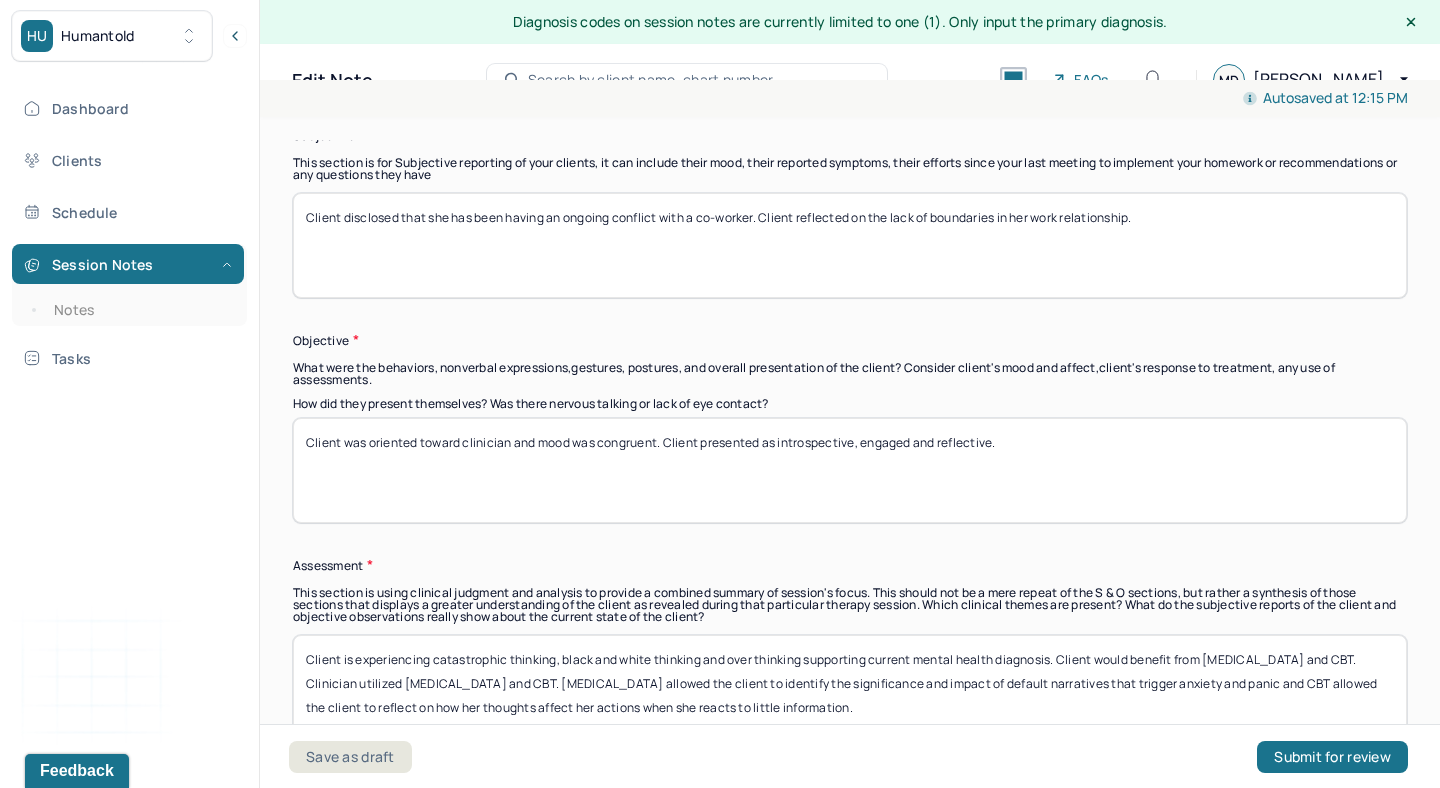 type on "Client disclosed that she has been having an ongoing conflict with a co-worker. Client reflected on the lack of boundaries in her work relationship." 